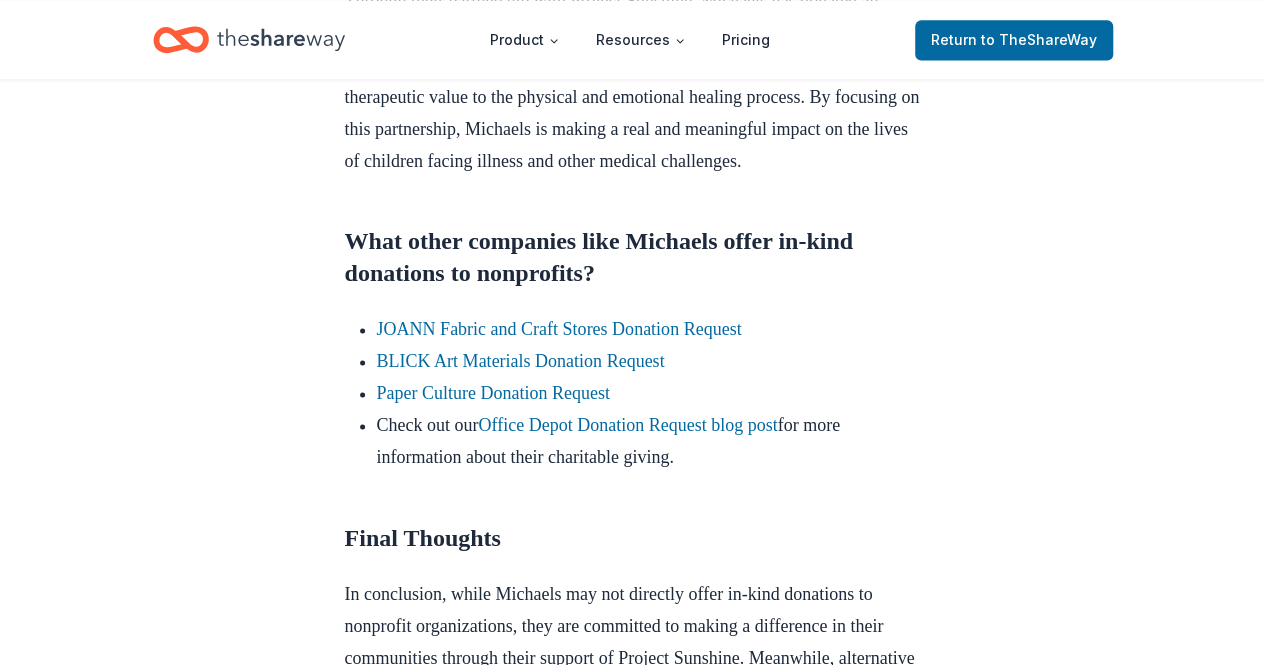 scroll, scrollTop: 1500, scrollLeft: 0, axis: vertical 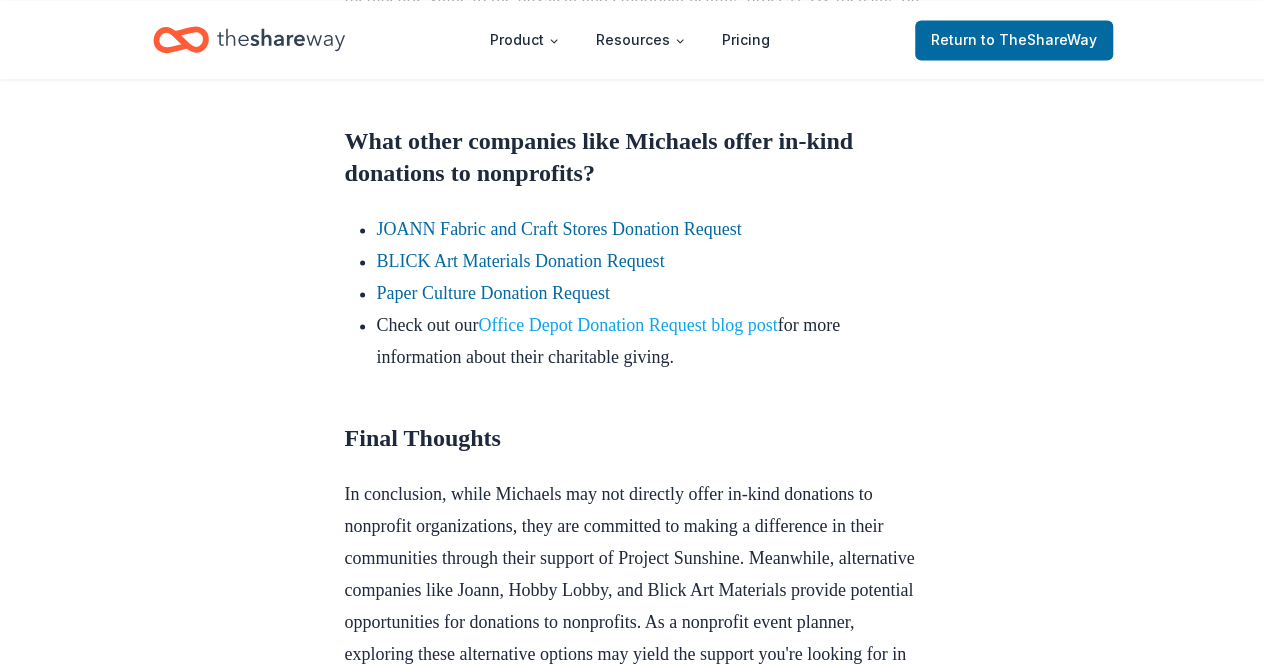 click on "Office Depot Donation Request blog post" at bounding box center [627, 325] 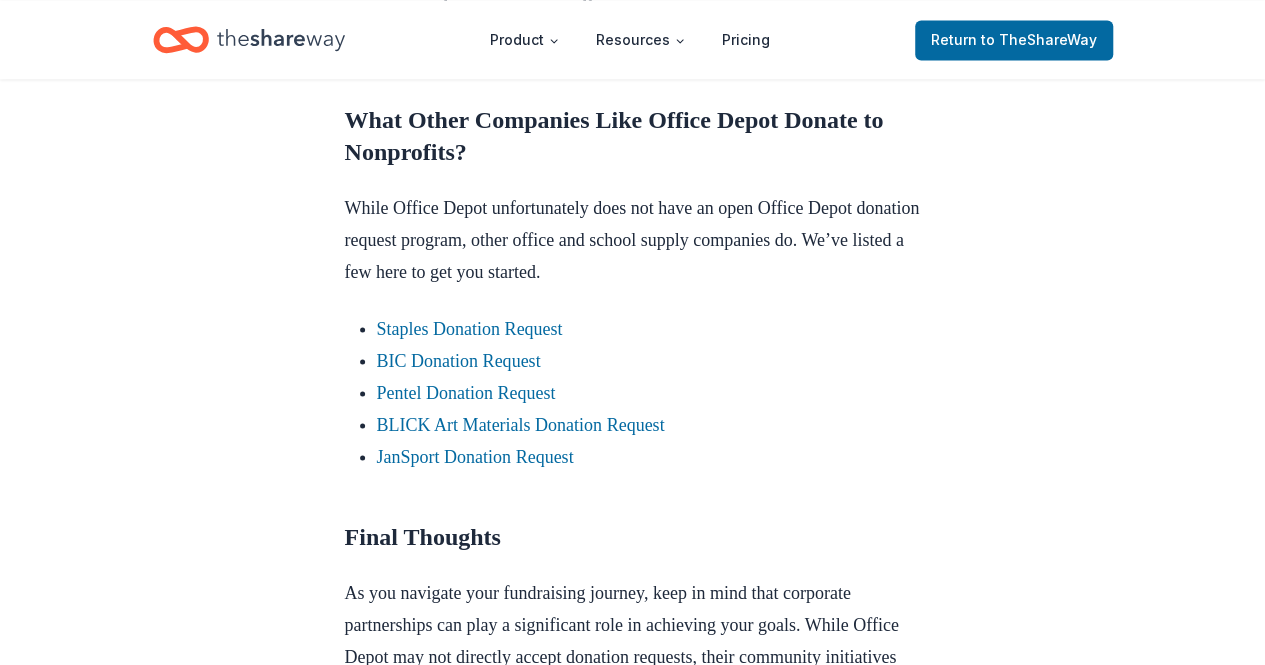 scroll, scrollTop: 1600, scrollLeft: 0, axis: vertical 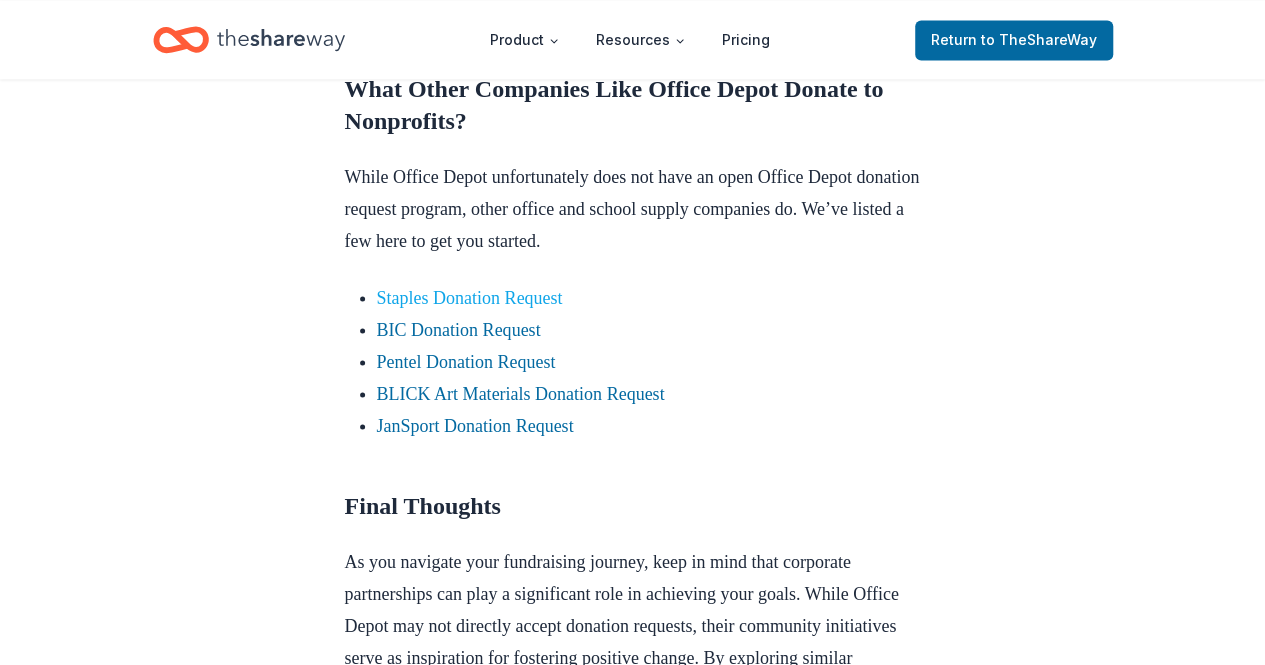 click on "Staples Donation Request" at bounding box center (470, 297) 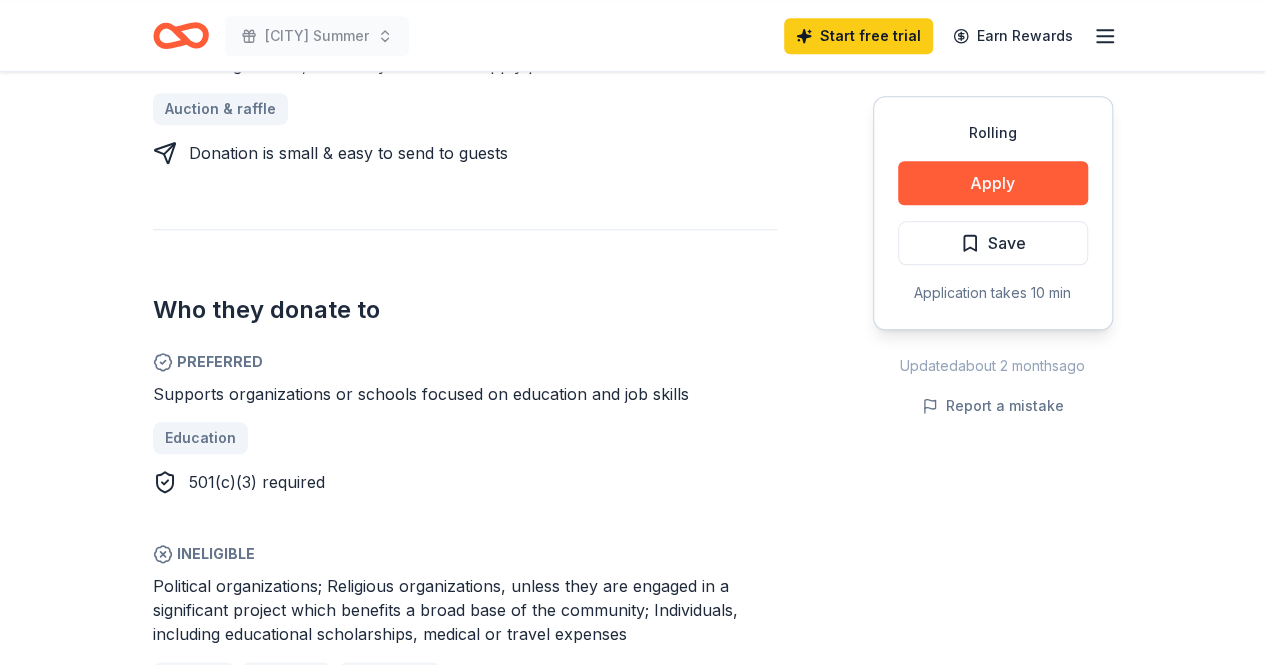 scroll, scrollTop: 1000, scrollLeft: 0, axis: vertical 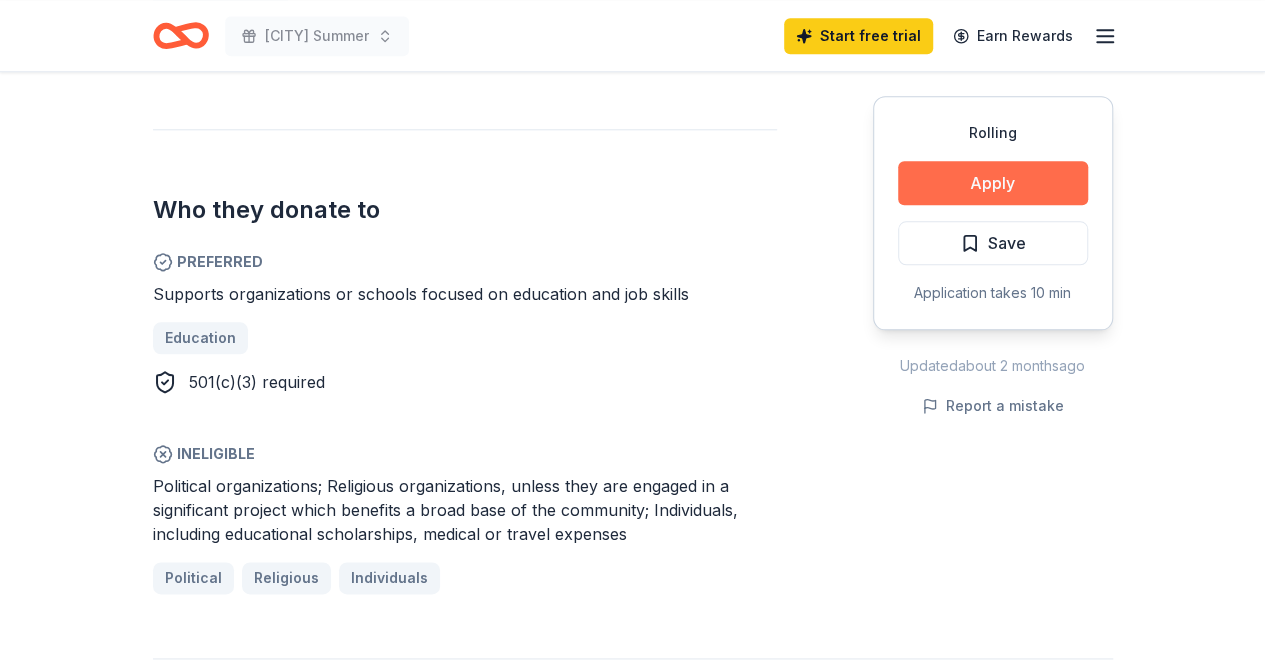 click on "Apply" at bounding box center [993, 183] 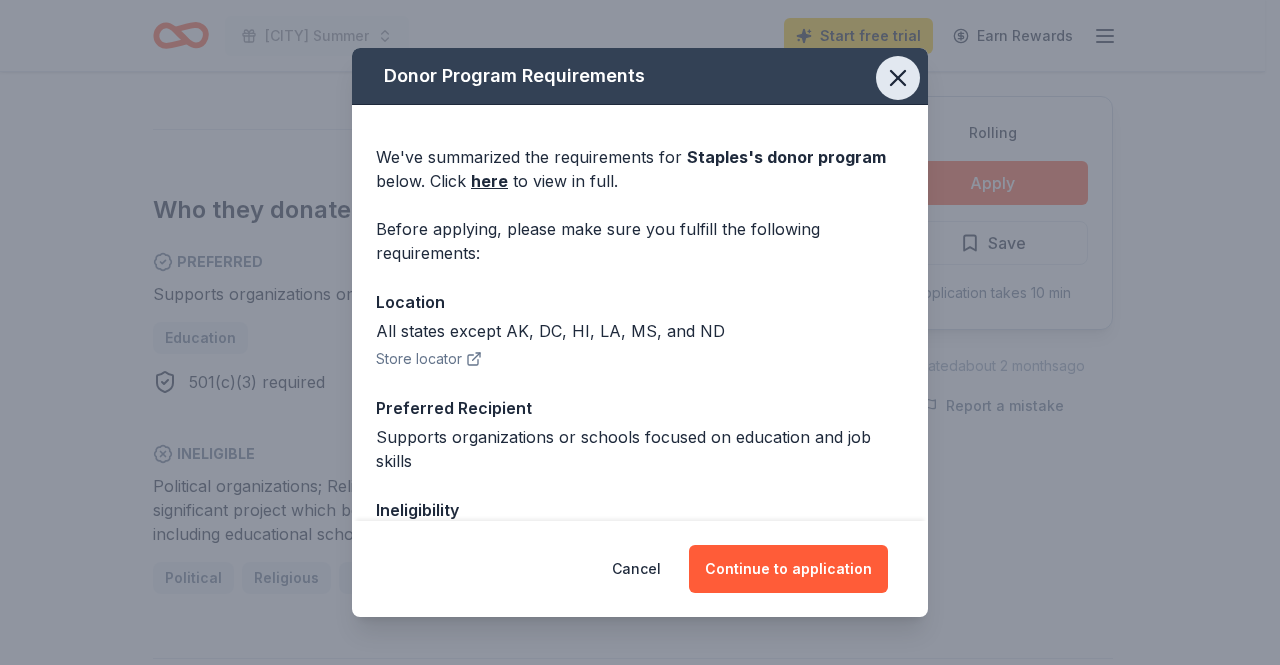 click 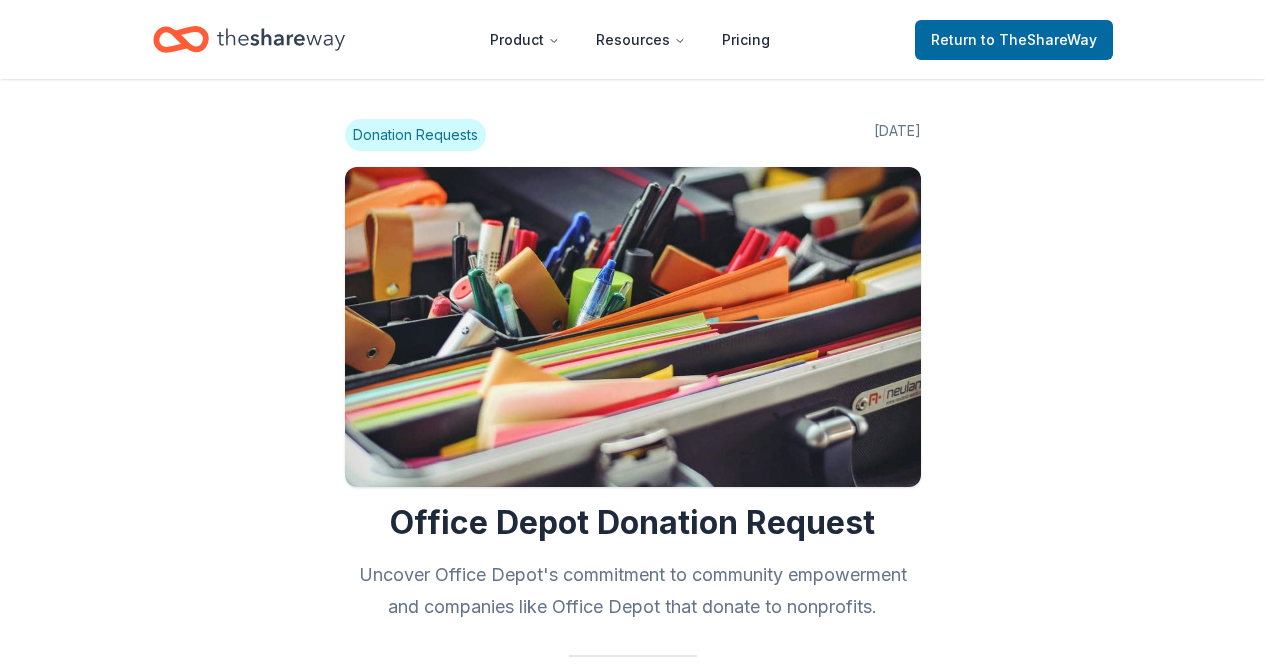 scroll, scrollTop: 1594, scrollLeft: 0, axis: vertical 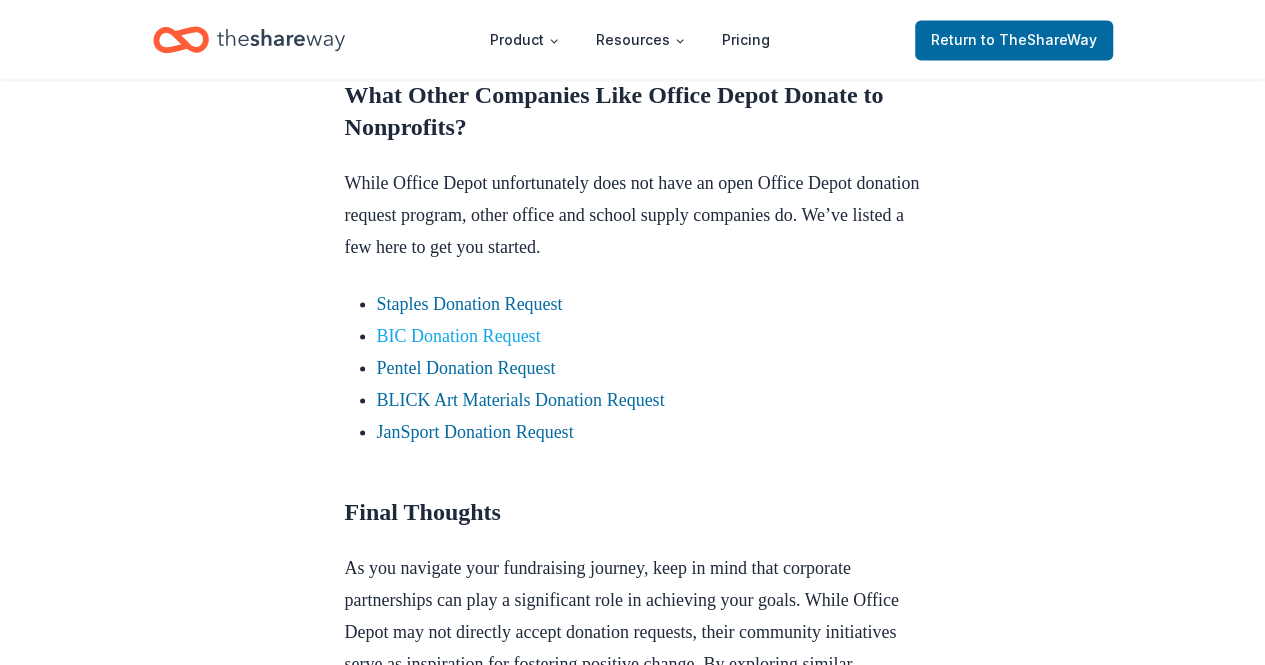click on "BIC Donation Request" at bounding box center [459, 335] 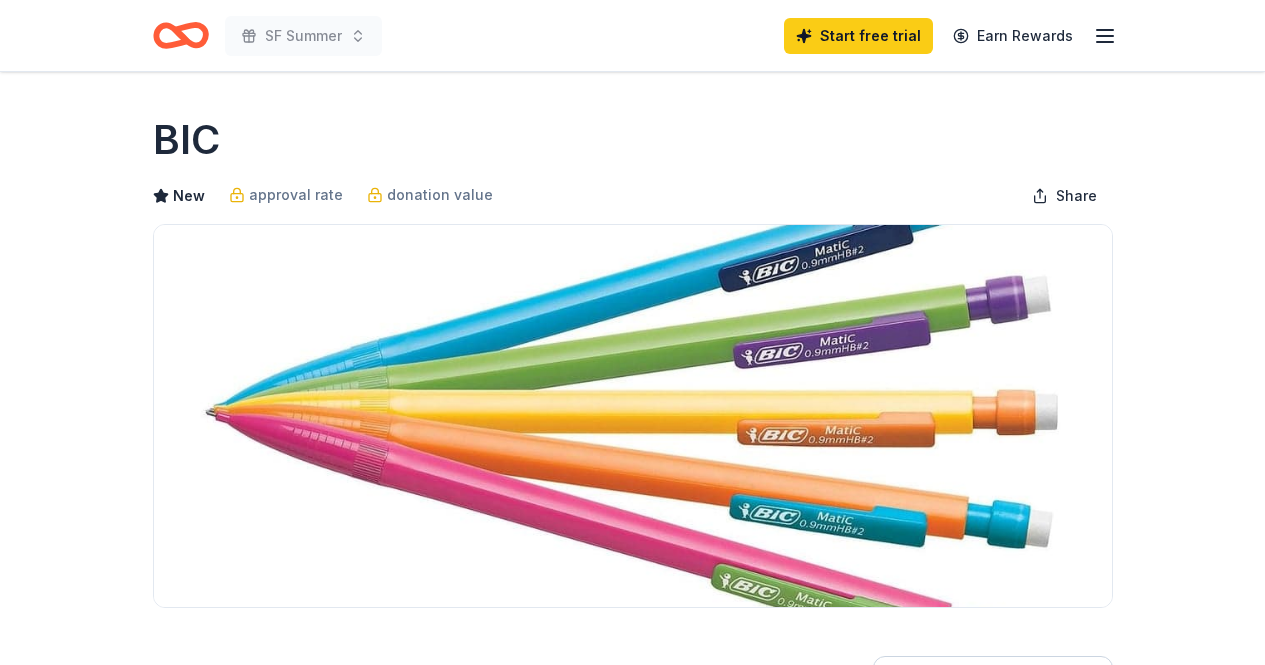 scroll, scrollTop: 0, scrollLeft: 0, axis: both 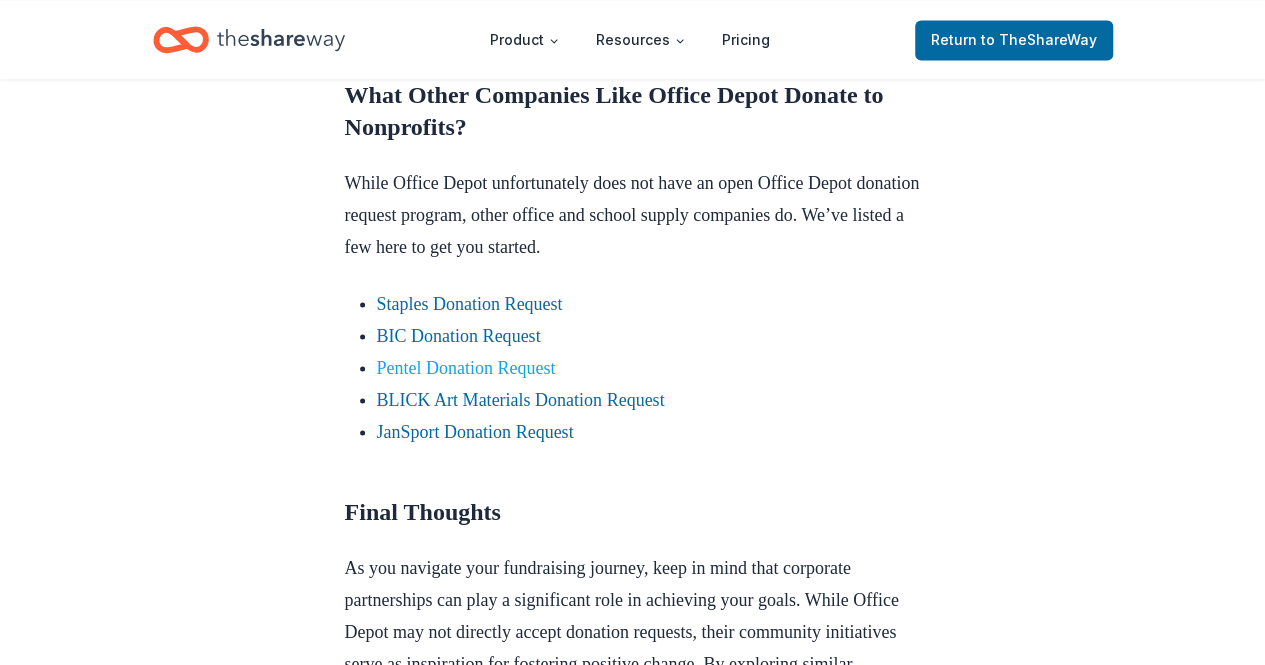 click on "Pentel Donation Request" at bounding box center [466, 367] 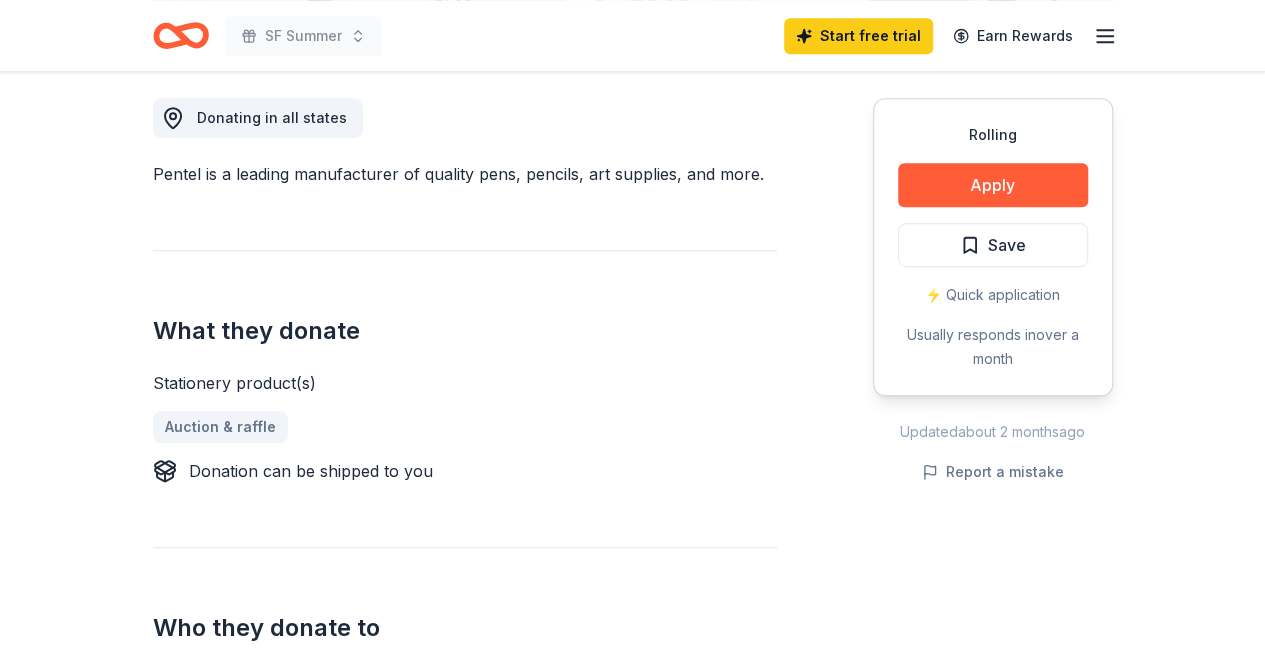 scroll, scrollTop: 400, scrollLeft: 0, axis: vertical 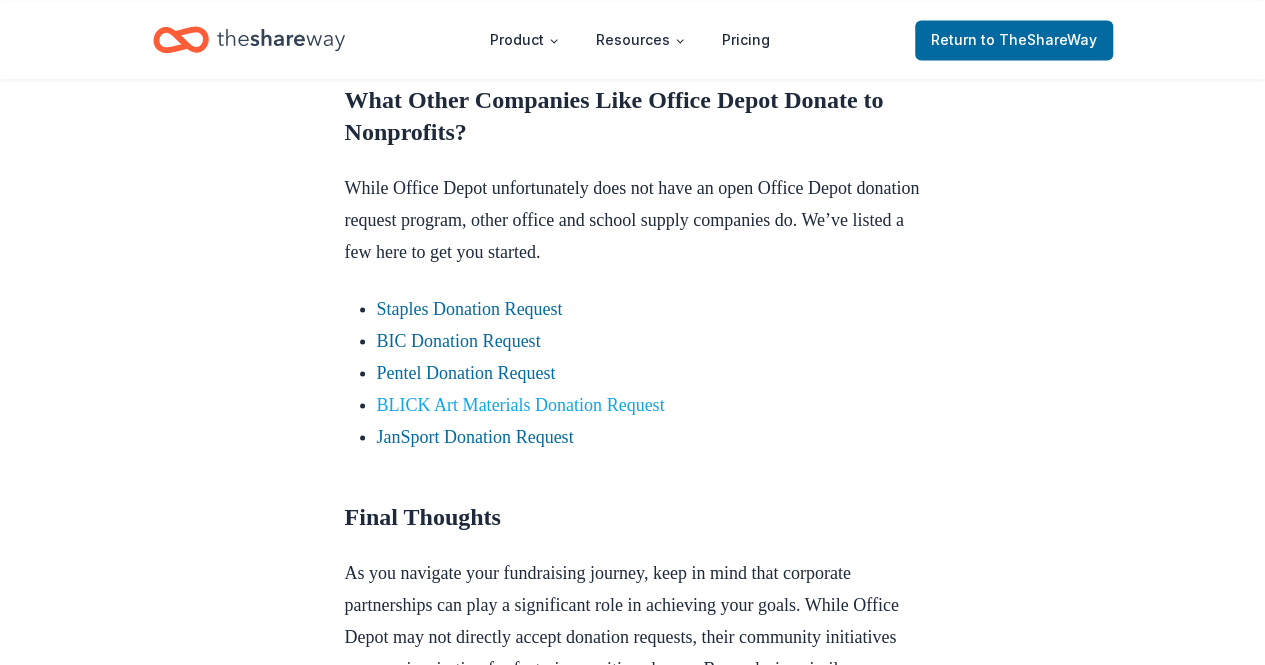 click on "BLICK Art Materials Donation Request" at bounding box center (521, 404) 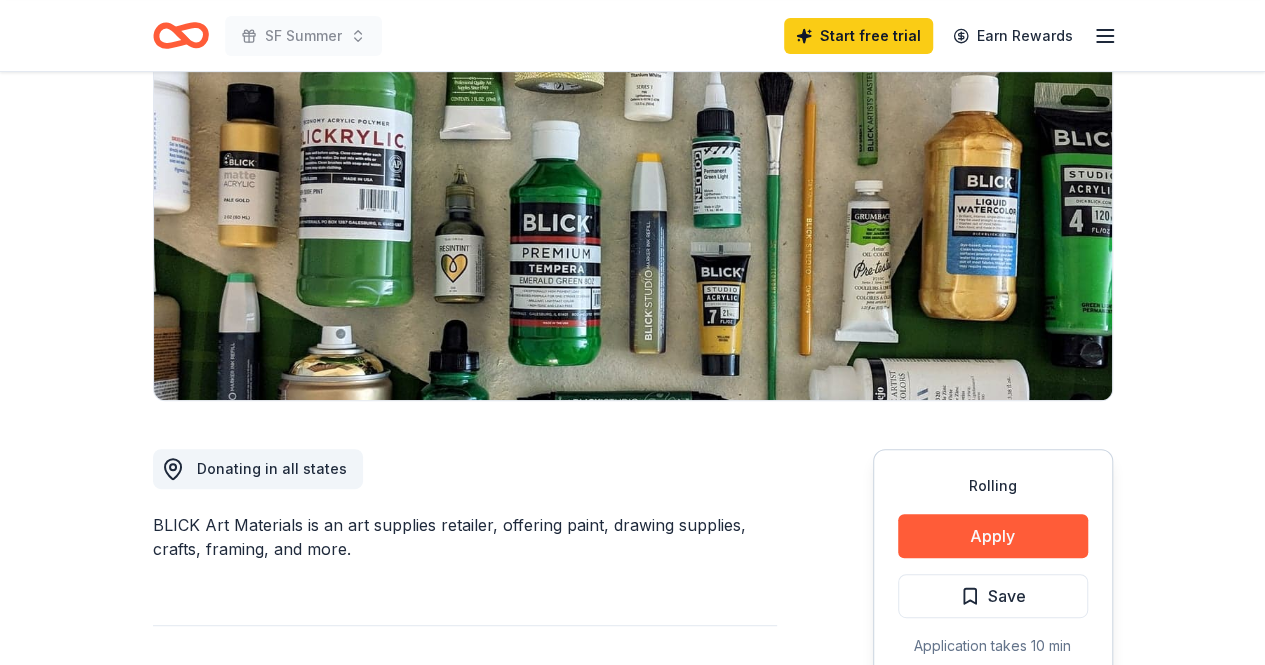 scroll, scrollTop: 100, scrollLeft: 0, axis: vertical 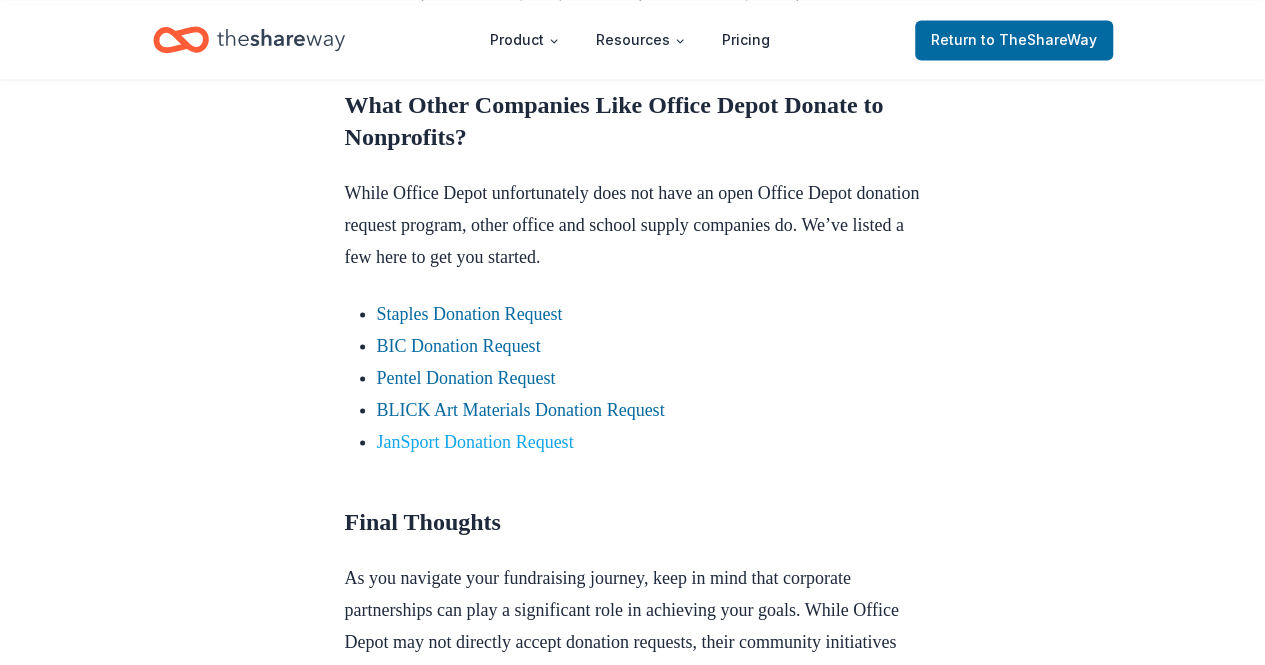 click on "JanSport Donation Request" at bounding box center [475, 441] 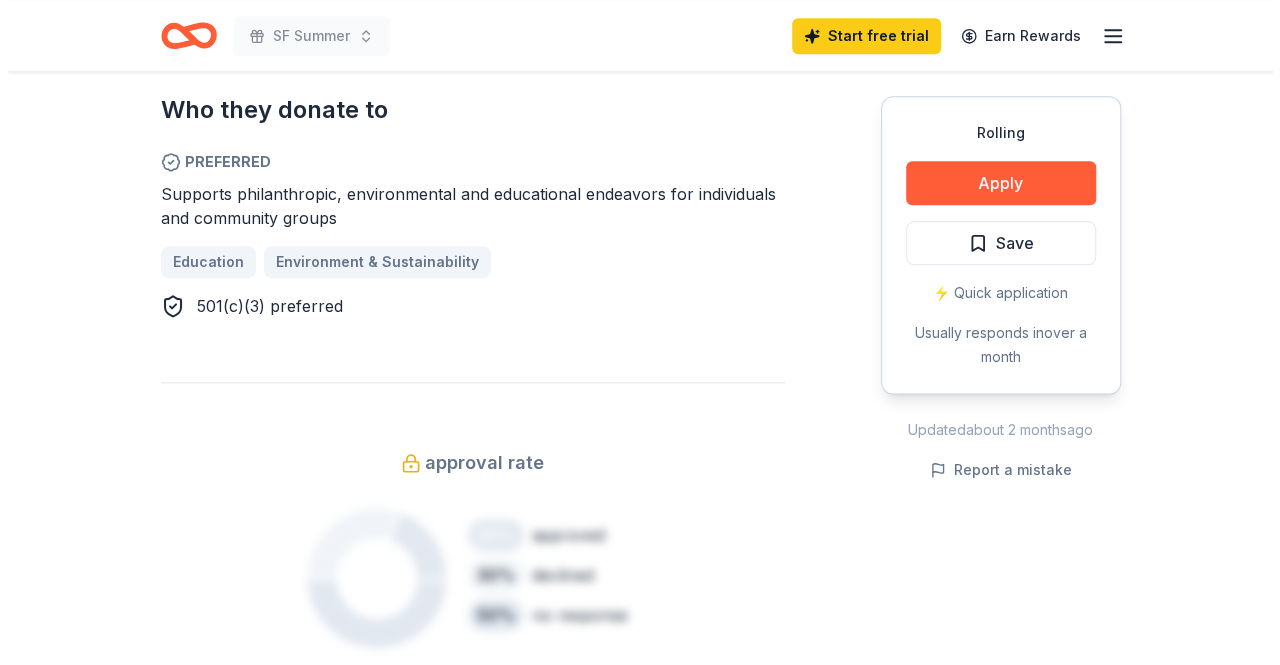 scroll, scrollTop: 1100, scrollLeft: 0, axis: vertical 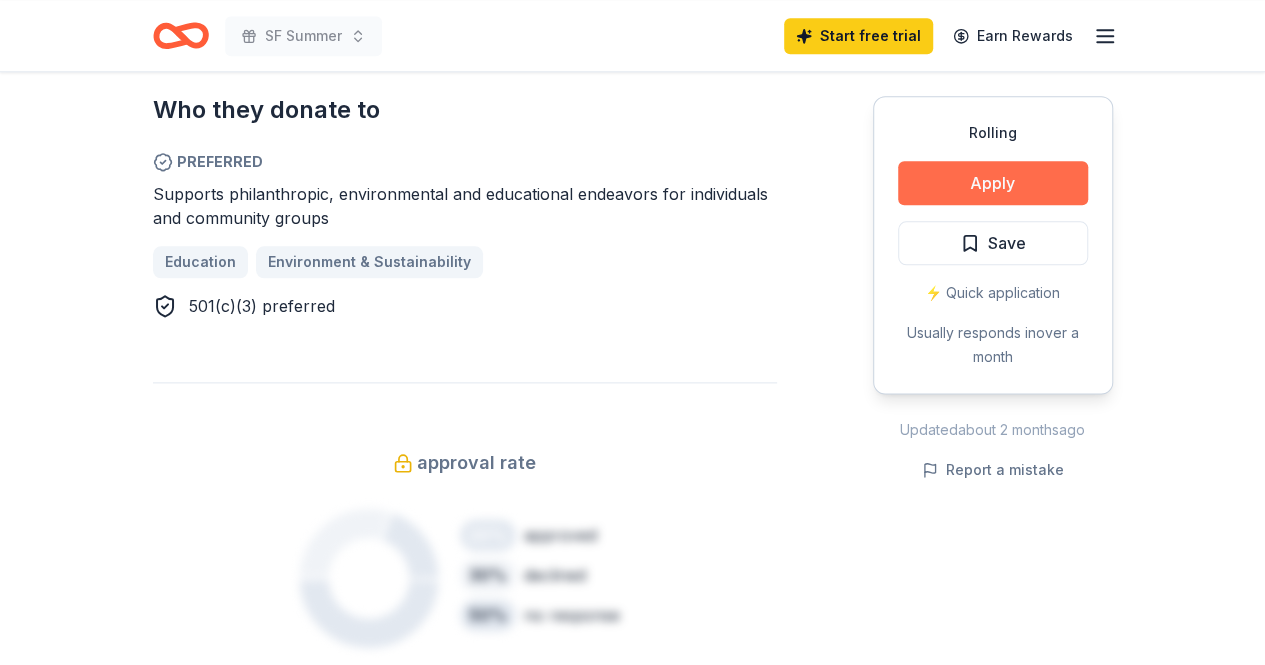 click on "Apply" at bounding box center (993, 183) 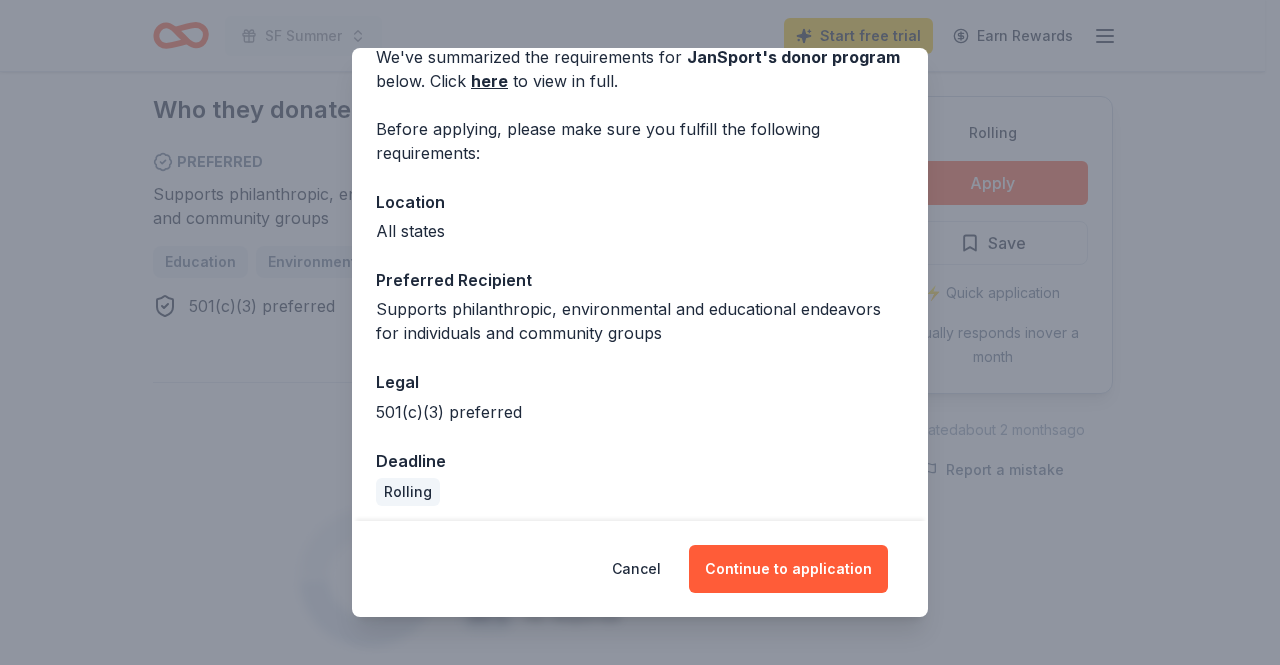 scroll, scrollTop: 108, scrollLeft: 0, axis: vertical 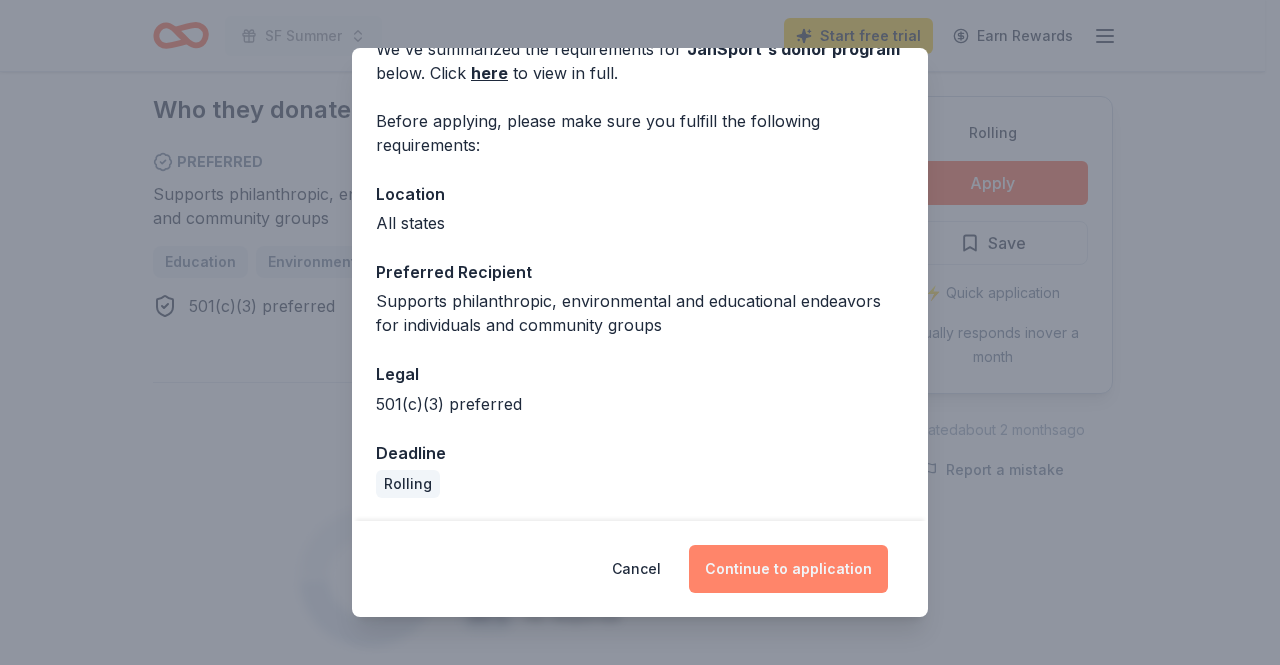 click on "Continue to application" at bounding box center [788, 569] 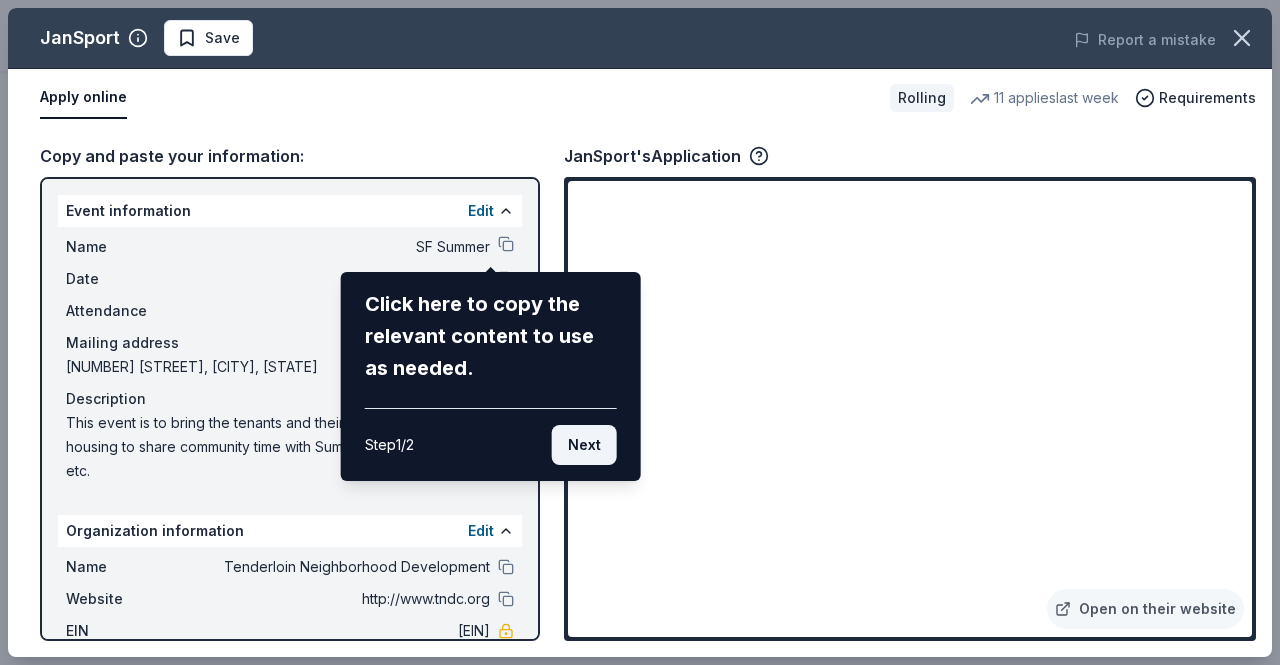 click on "Next" at bounding box center [584, 445] 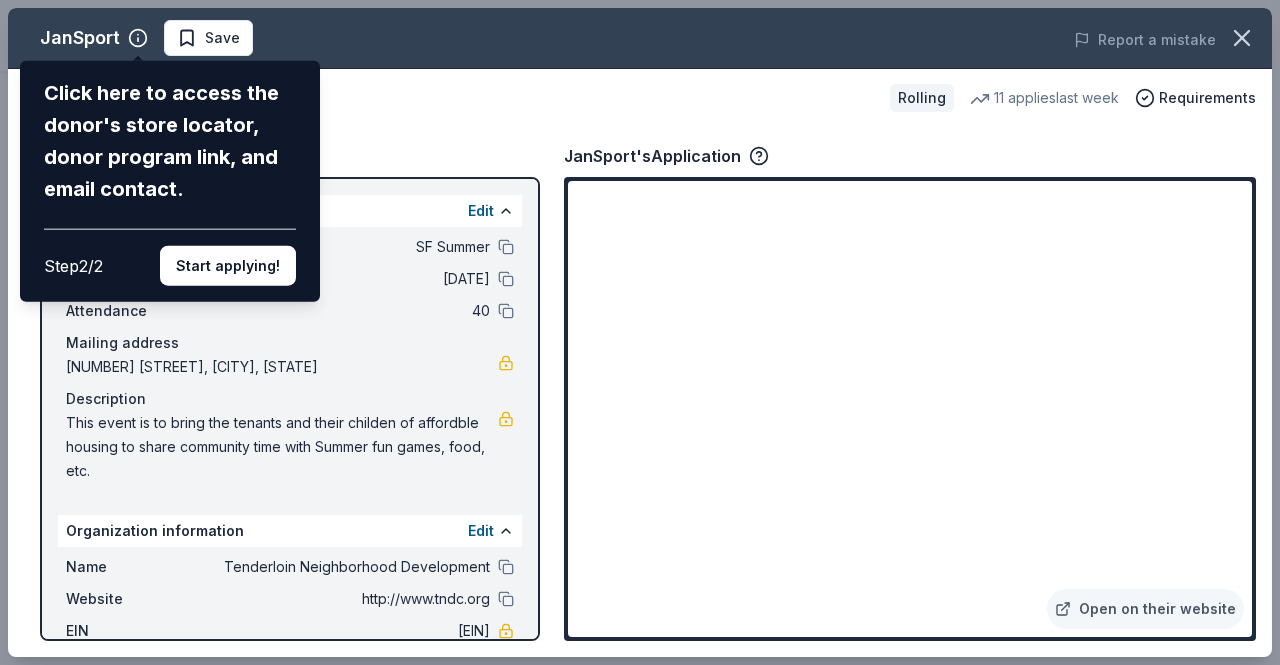 click on "JanSport Click here to access the donor's store locator, donor program link, and email contact. Step  2 / 2 Start applying! Save Report a mistake Apply online Rolling 11   applies  last week Requirements Copy and paste your information: Event information Edit Name SF Summer Date 08/13/25 Attendance 40 Mailing address 555 Larkin Street, San Francisco, CA 94102 Description This event is to bring the tenants and their childen of affordble housing to share community time with Summer fun games, food, etc.   Organization information Edit Name Tenderloin Neighborhood Development  Website http://www.tndc.org EIN 94-2761808 Mission statement Tenderloin Neighborhood Development  is a nonprofit organization focused on housing and shelters. It is based in San Francisco, CA. It received its nonprofit status in 1982. JanSport's  Application Open on their website" at bounding box center [640, 332] 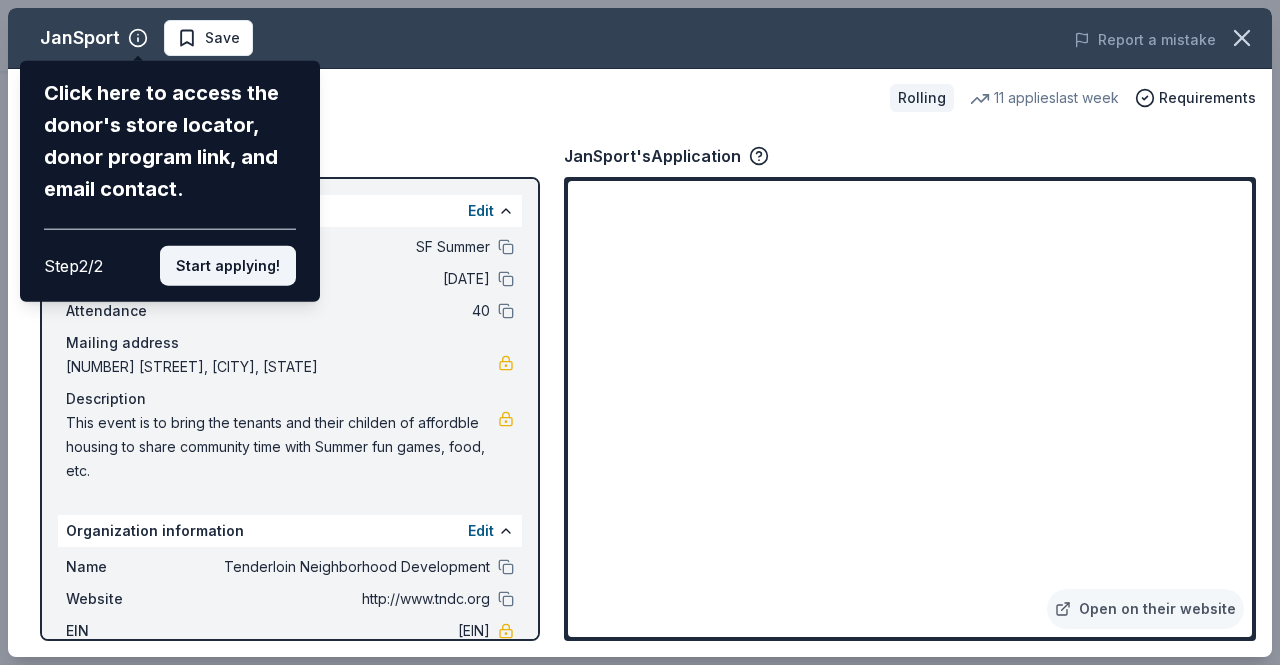 click on "Start applying!" at bounding box center [228, 266] 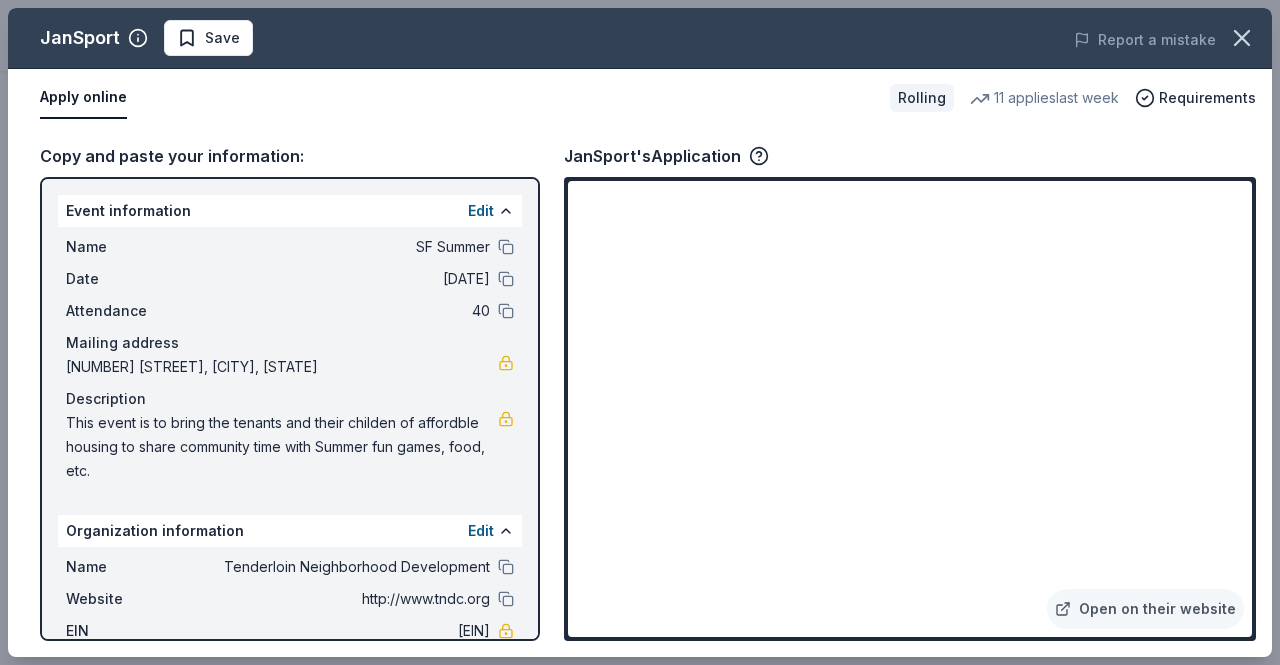 click on "SF Summer" at bounding box center [345, 247] 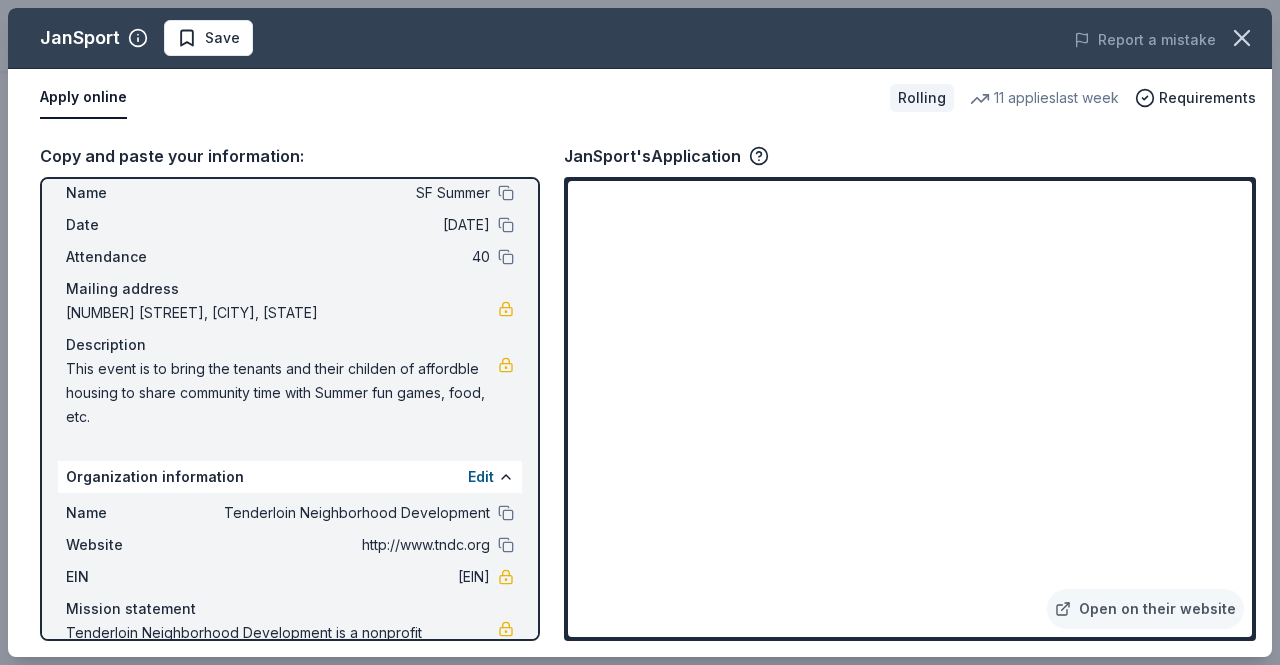scroll, scrollTop: 0, scrollLeft: 0, axis: both 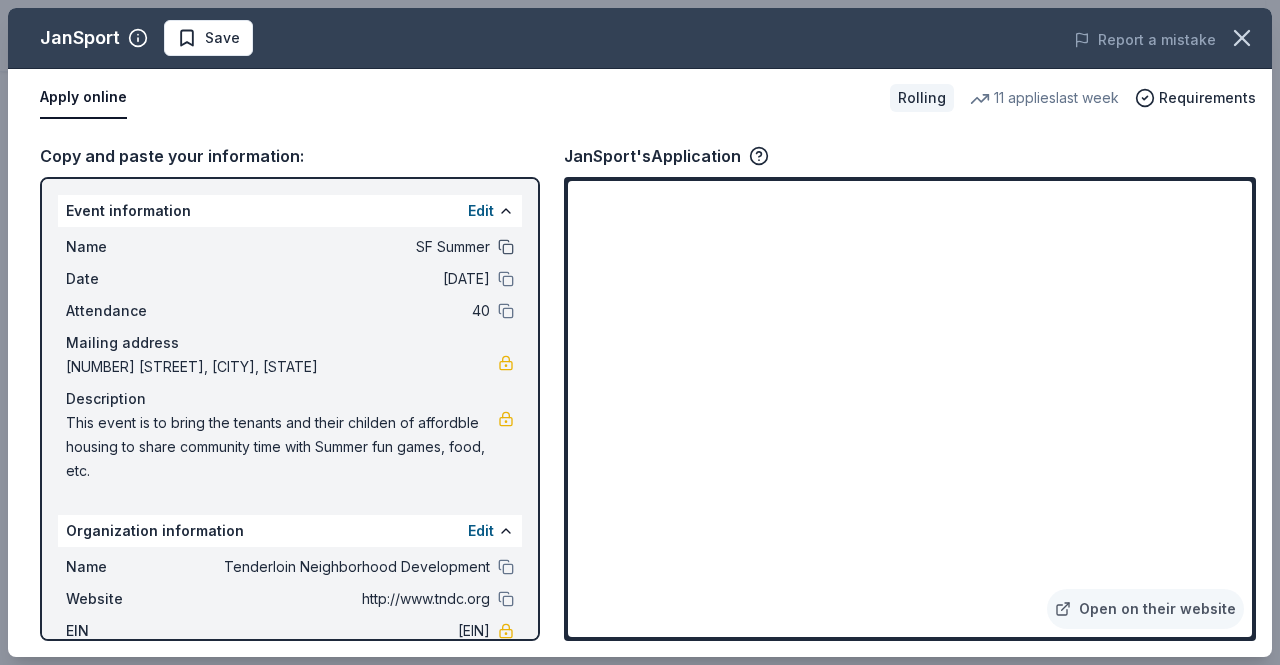 click at bounding box center [506, 247] 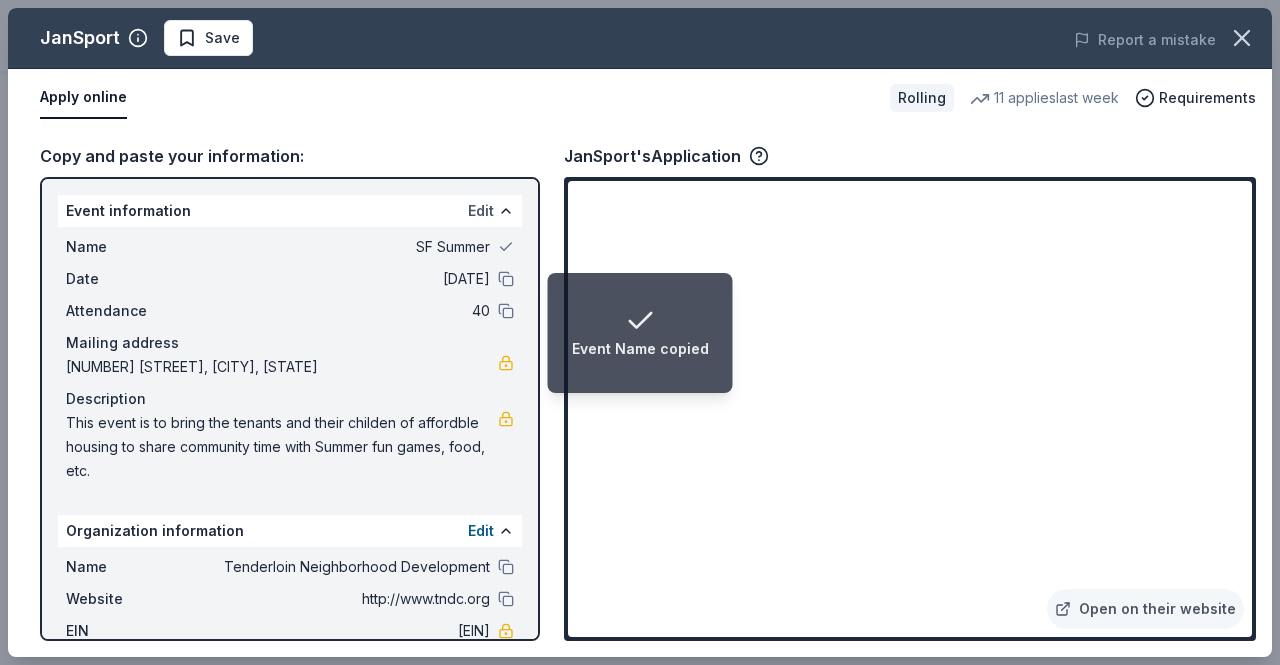 click on "Edit" at bounding box center [481, 211] 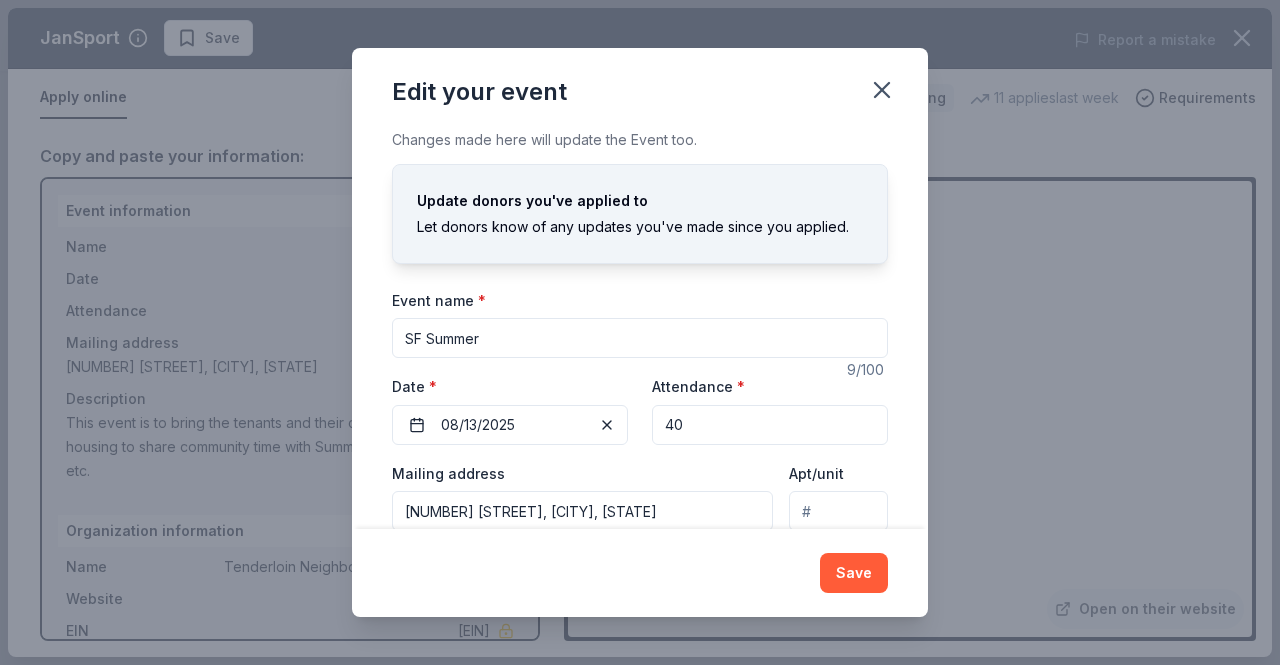 click on "SF Summer" at bounding box center (640, 338) 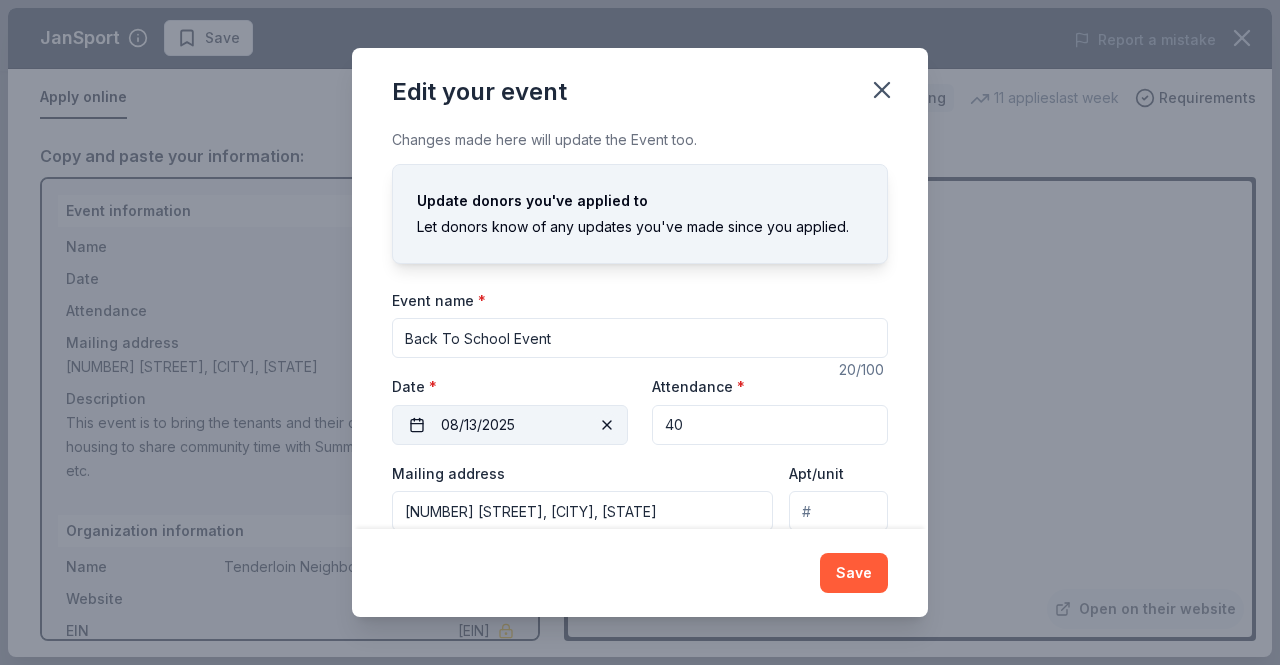 type on "Back To School Event" 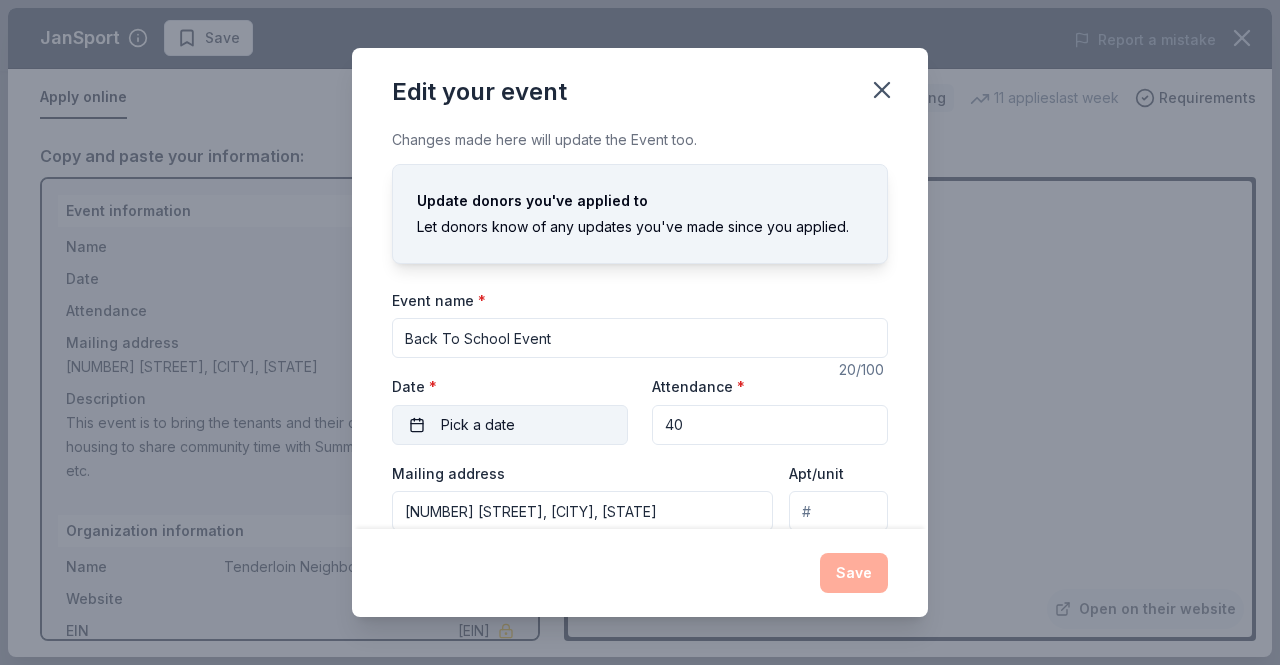 click on "Pick a date" at bounding box center [510, 425] 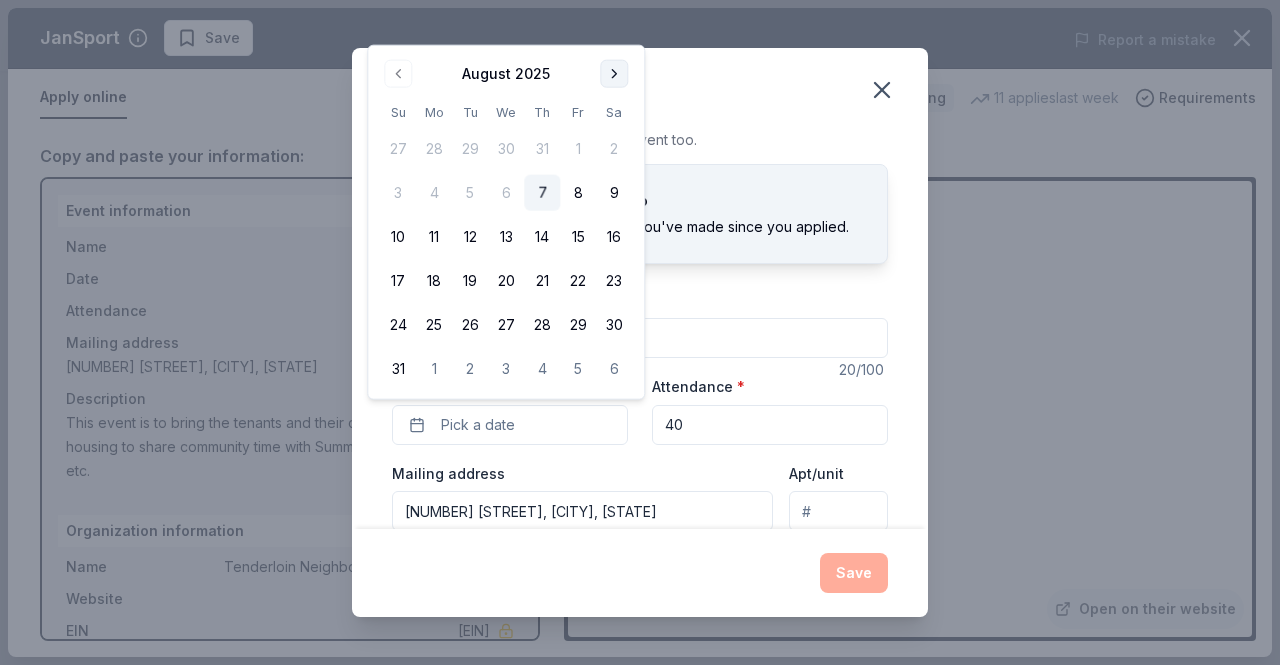 click at bounding box center [614, 74] 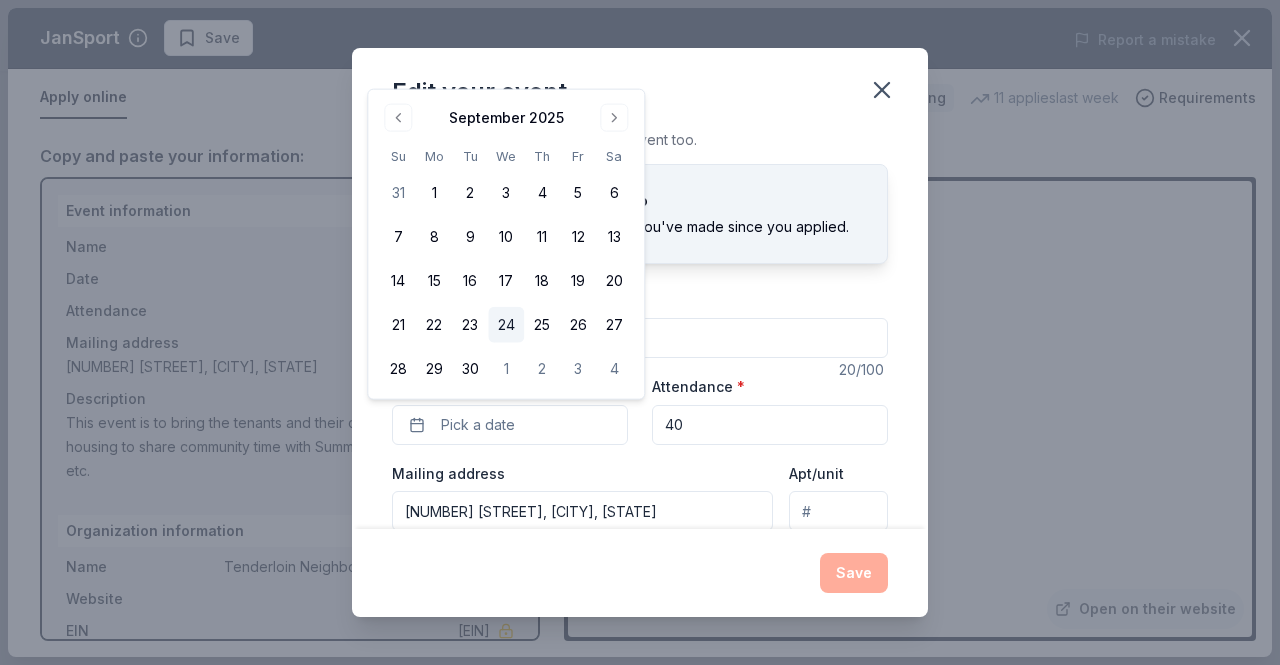 click on "24" at bounding box center (506, 325) 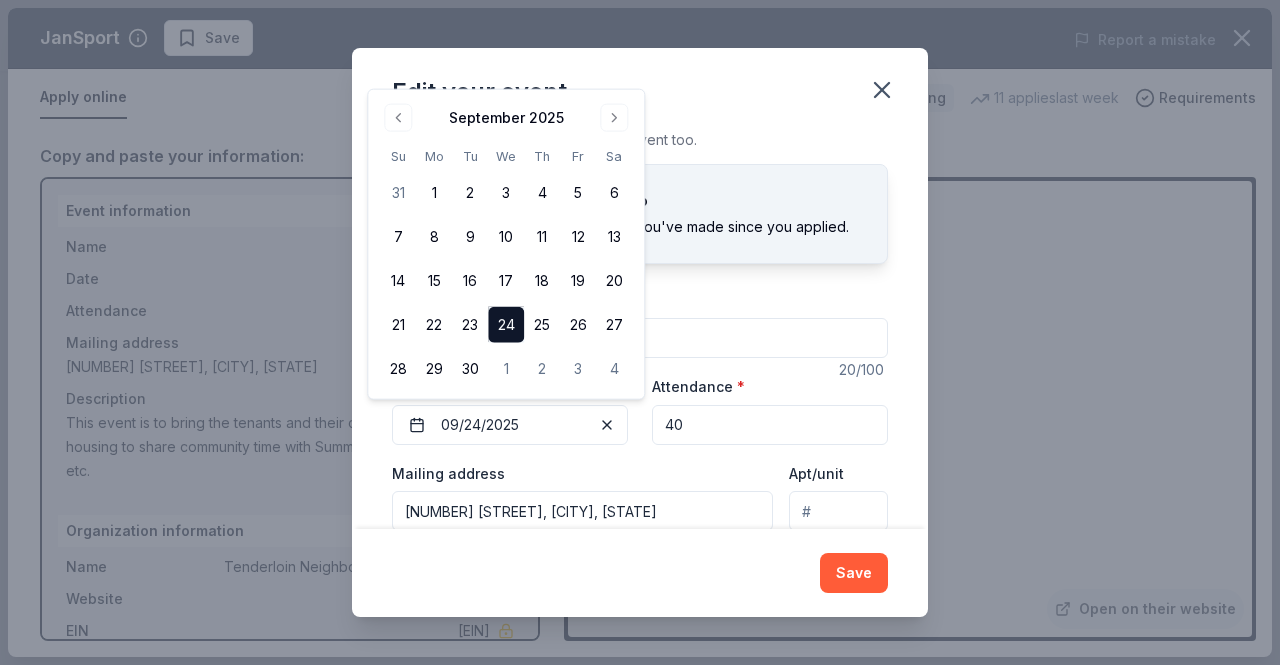 click on "Back To School Event" at bounding box center [640, 338] 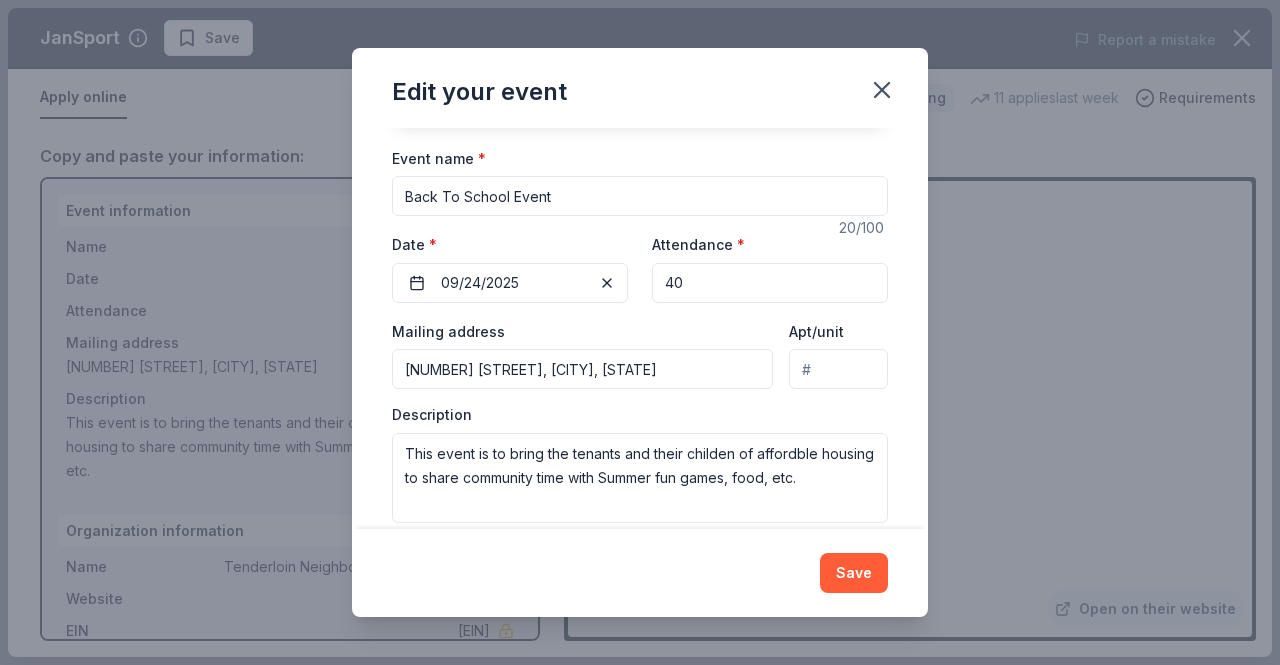 scroll, scrollTop: 164, scrollLeft: 0, axis: vertical 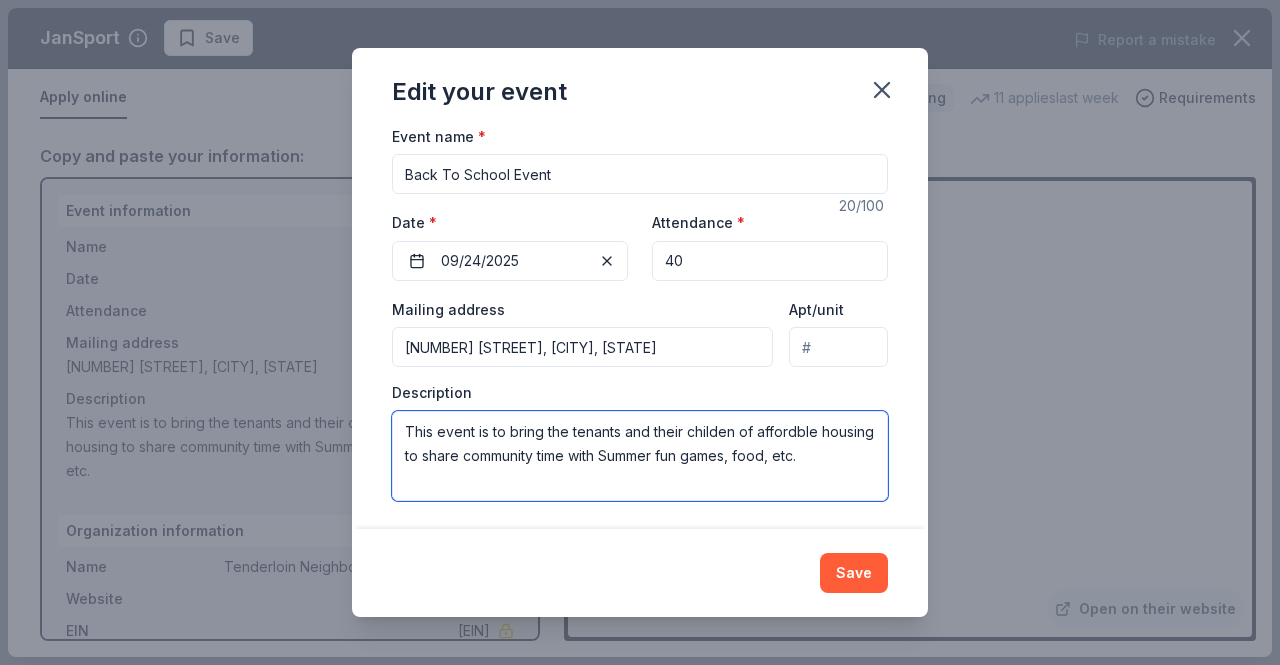 click on "This event is to bring the tenants and their childen of affordble housing to share community time with Summer fun games, food, etc." at bounding box center [640, 456] 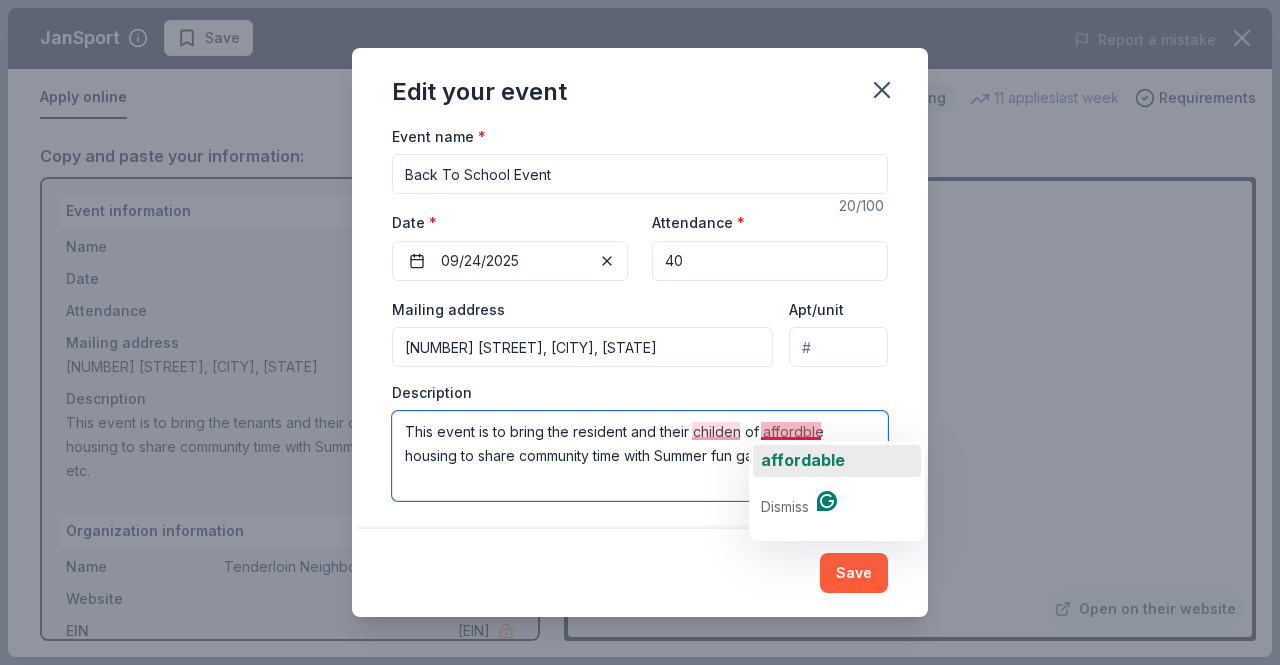 click on "affordable" 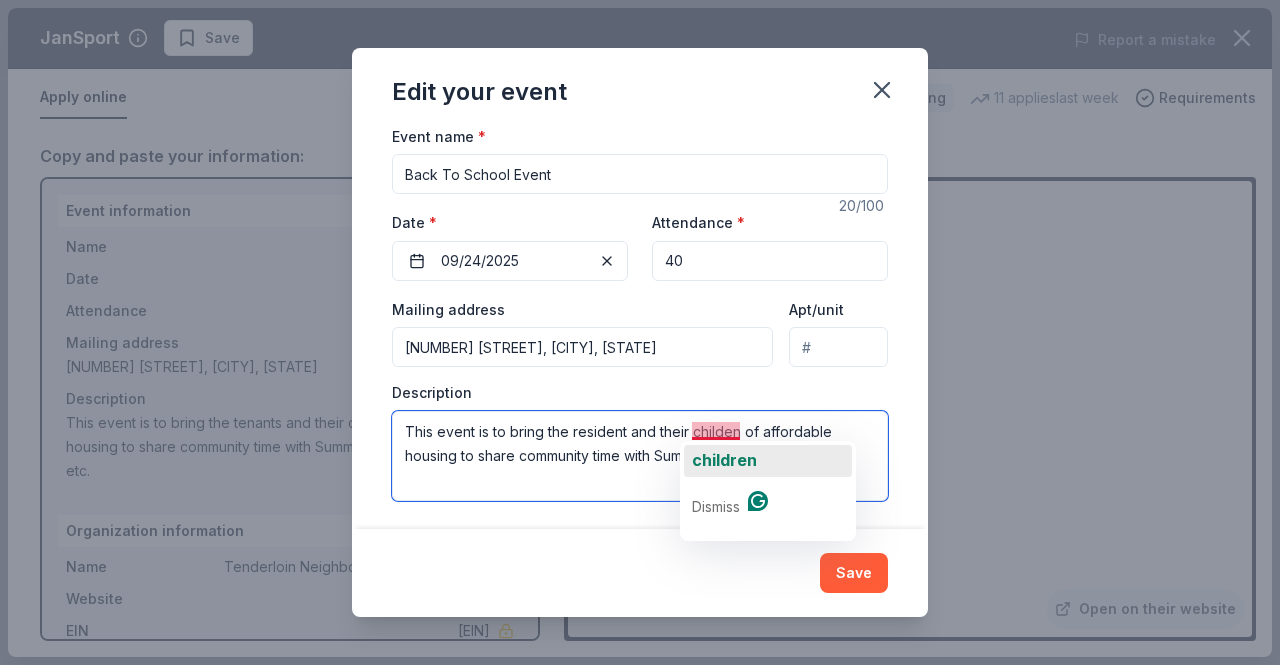 click on "children" 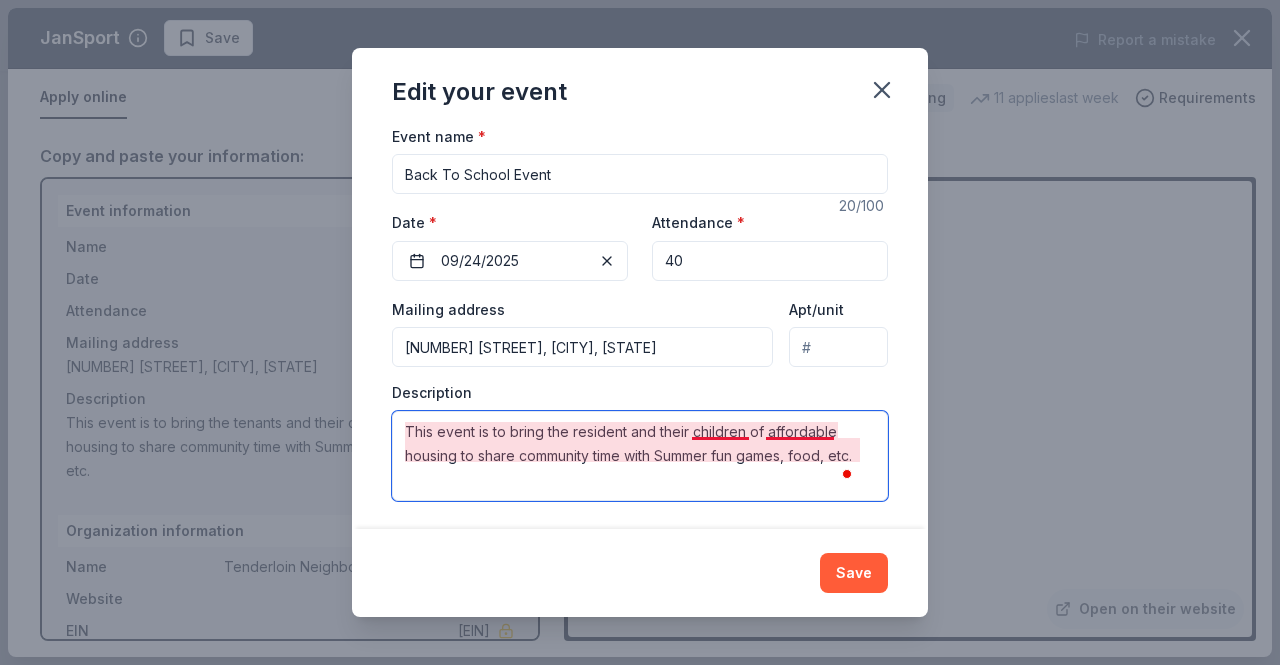 click on "This event is to bring the resident and their children of affordable housing to share community time with Summer fun games, food, etc." at bounding box center [640, 456] 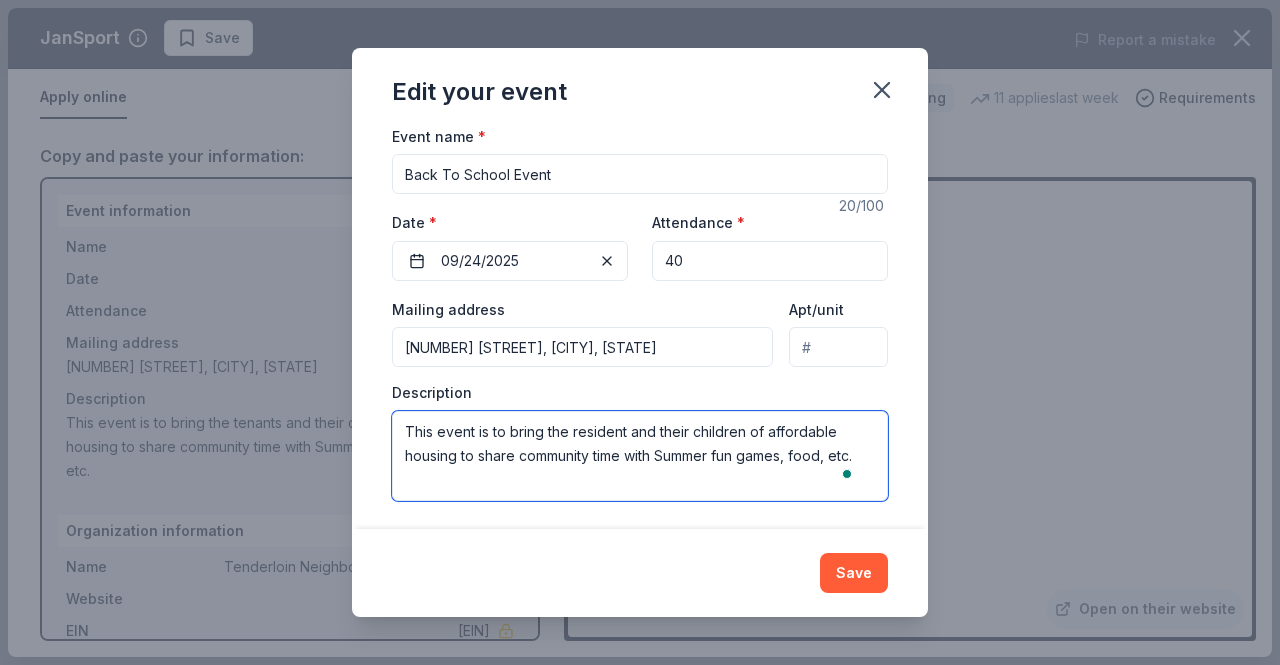 click on "This event is to bring the resident and their children of affordable housing to share community time with Summer fun games, food, etc." at bounding box center [640, 456] 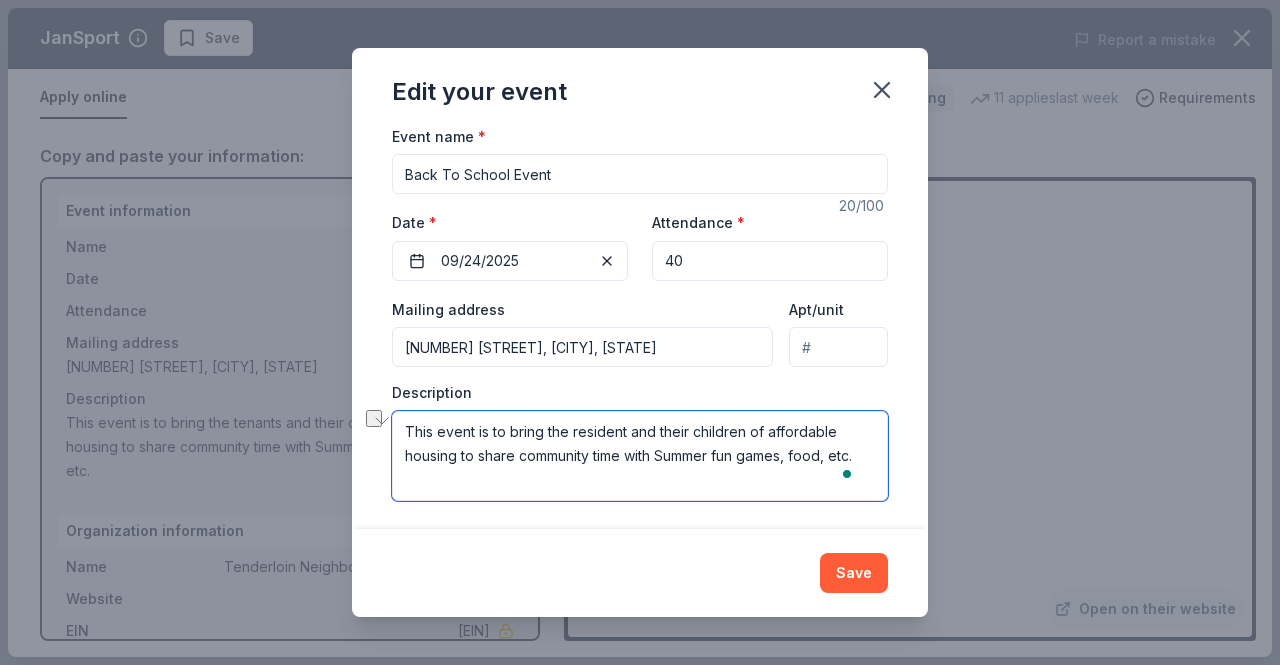 drag, startPoint x: 459, startPoint y: 455, endPoint x: 848, endPoint y: 463, distance: 389.08224 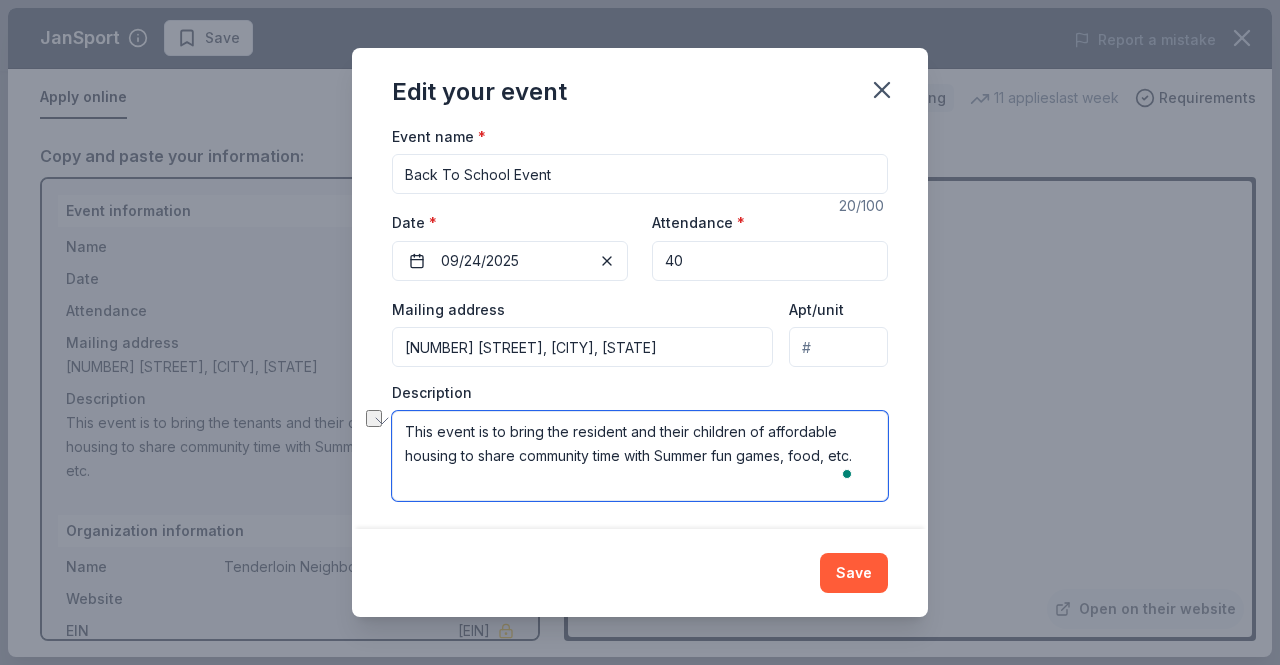 click on "Changes made here will update the Event too. Update donors you've applied to Let donors know of any updates you've made since you applied. Event name * Back To School Event 20 /100 Event website Attendance * 40 Date * 09/24/2025 Mailing address 555 Larkin Street, San Francisco, CA, 94102 Apt/unit Description This event is to bring the resident and their children of affordable housing to share community time with Summer fun games, food, etc." at bounding box center (640, 329) 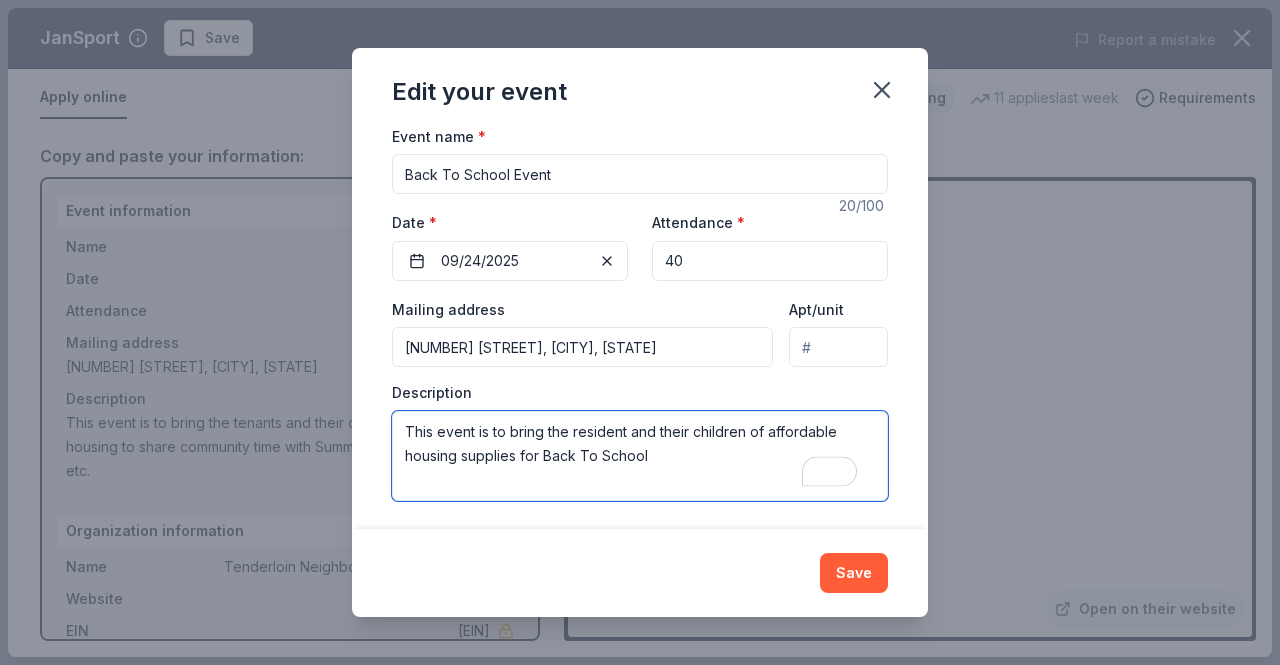 click on "This event is to bring the resident and their children of affordable housing supplies for Back To School" at bounding box center (640, 456) 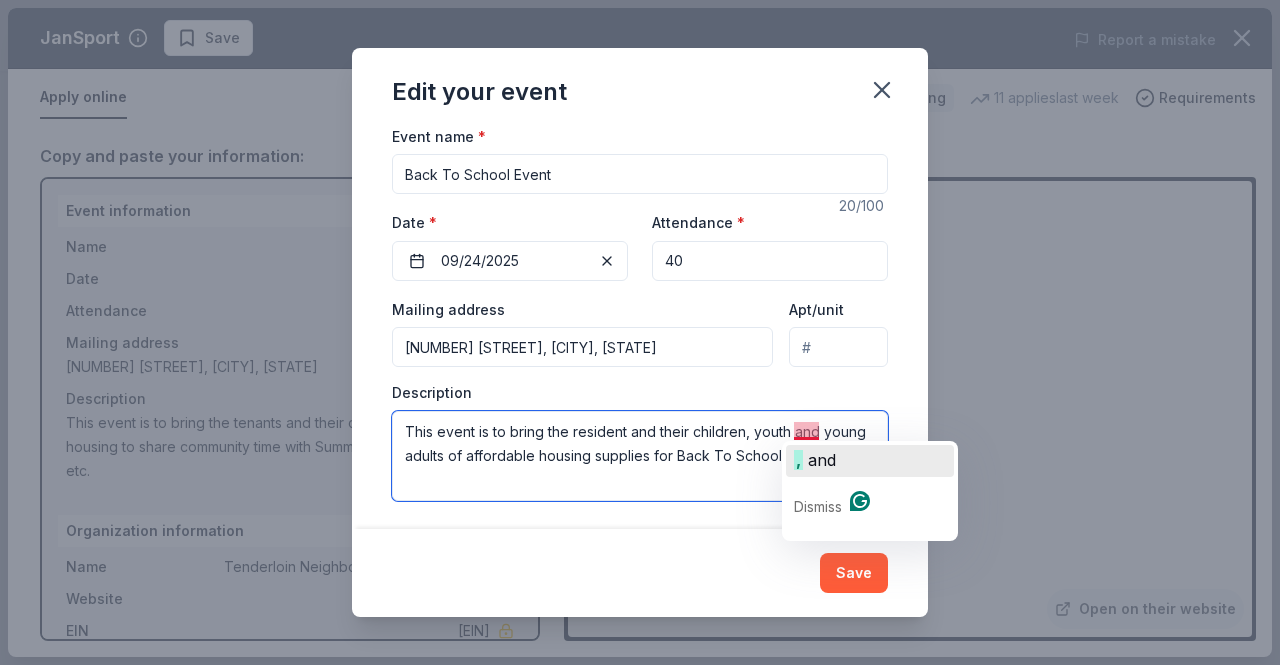 click on ",   and" 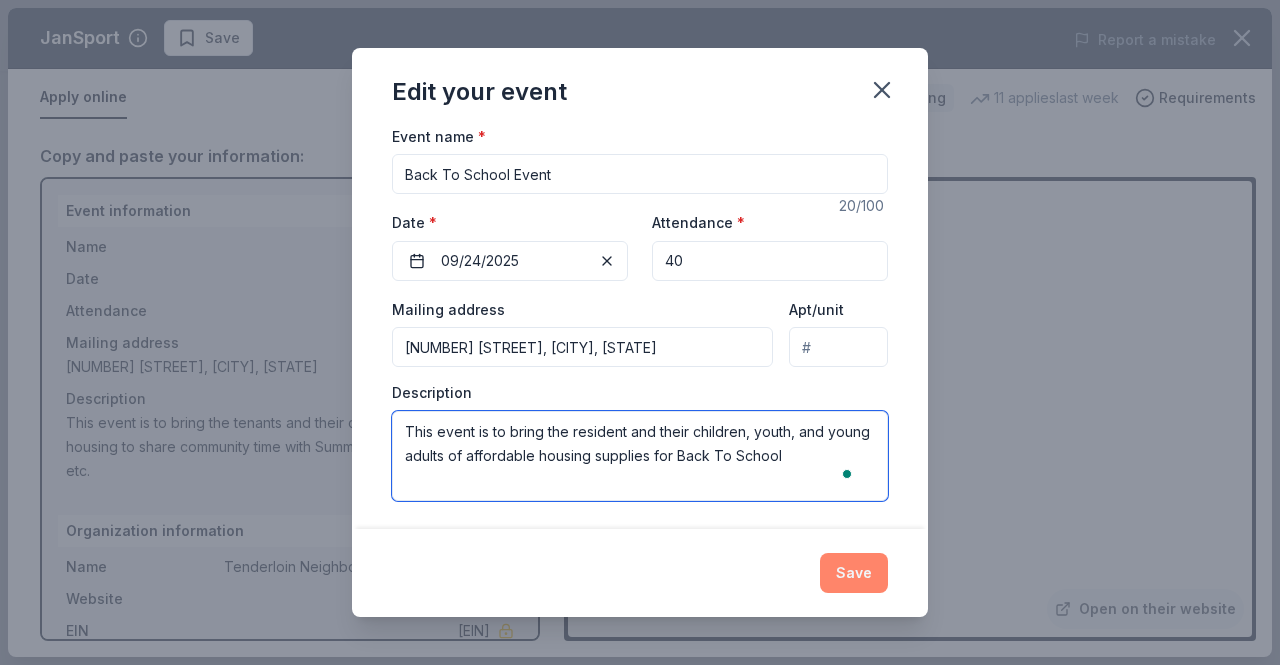 type on "This event is to bring the resident and their children, youth, and young adults of affordable housing supplies for Back To School" 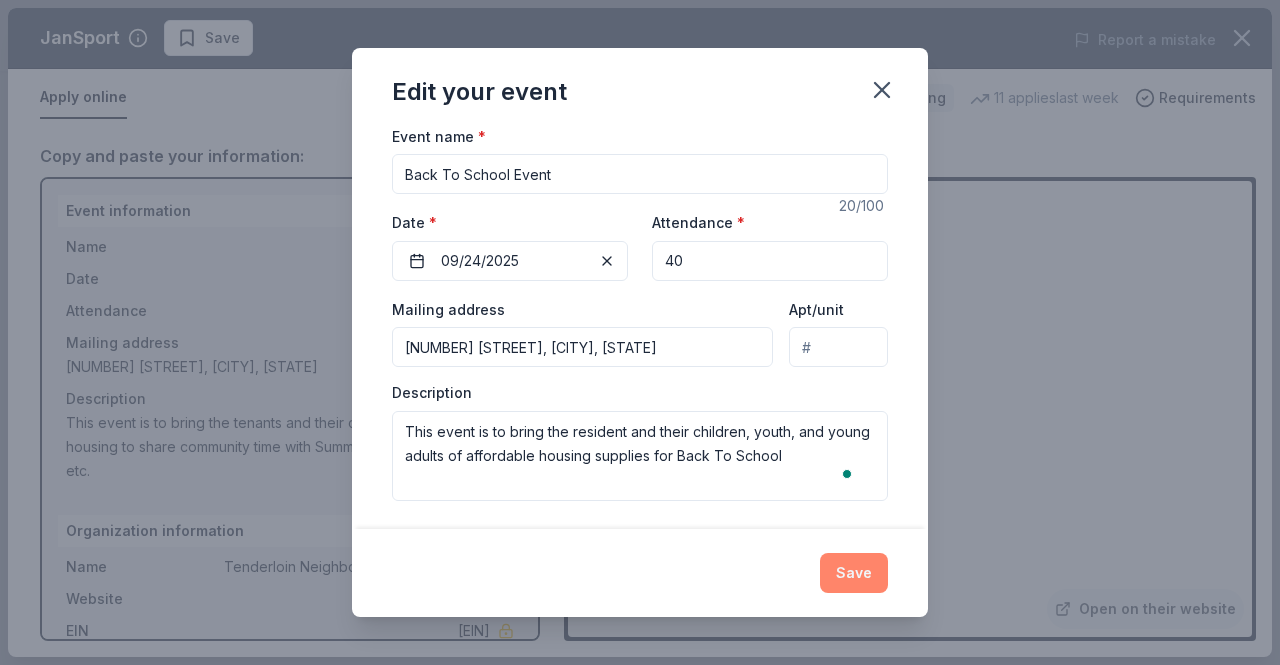 click on "Save" at bounding box center (854, 573) 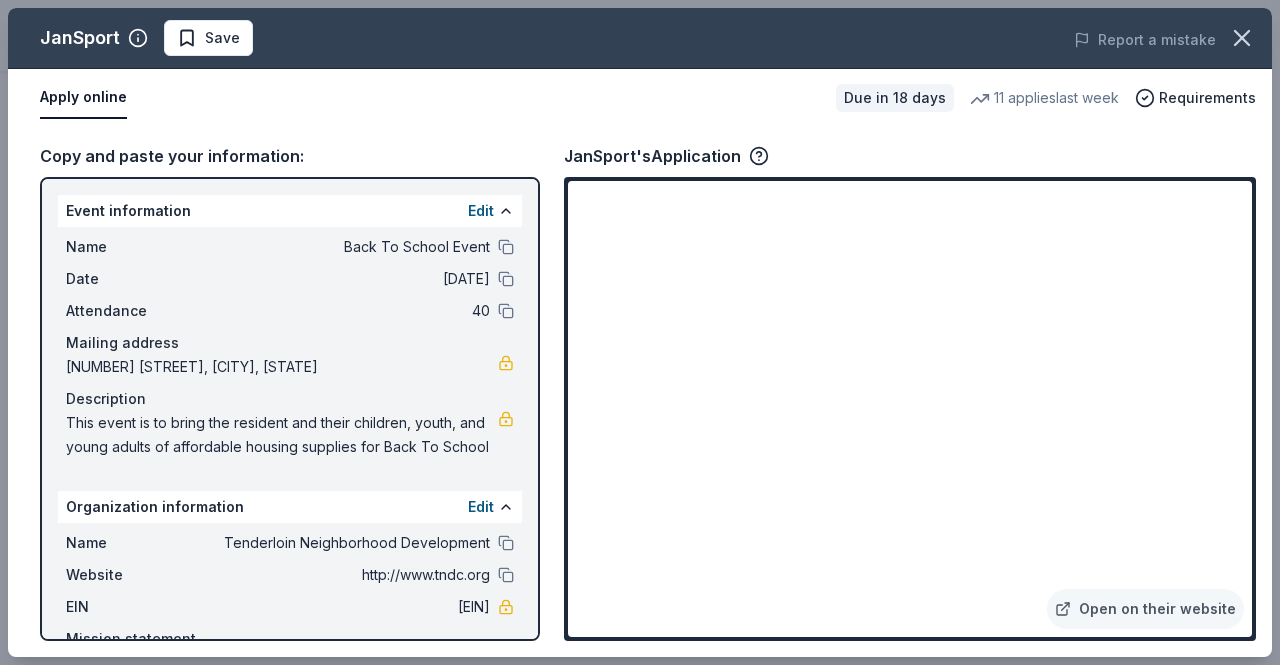 drag, startPoint x: 120, startPoint y: 471, endPoint x: 72, endPoint y: 457, distance: 50 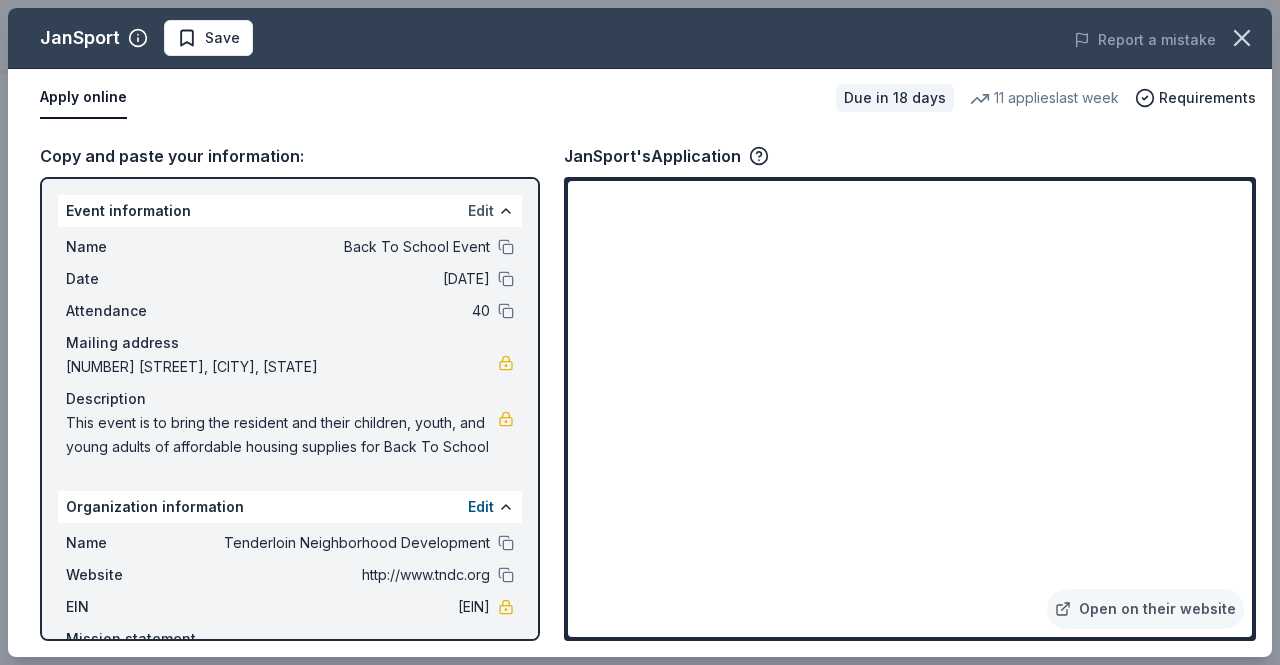 click on "Edit" at bounding box center (481, 211) 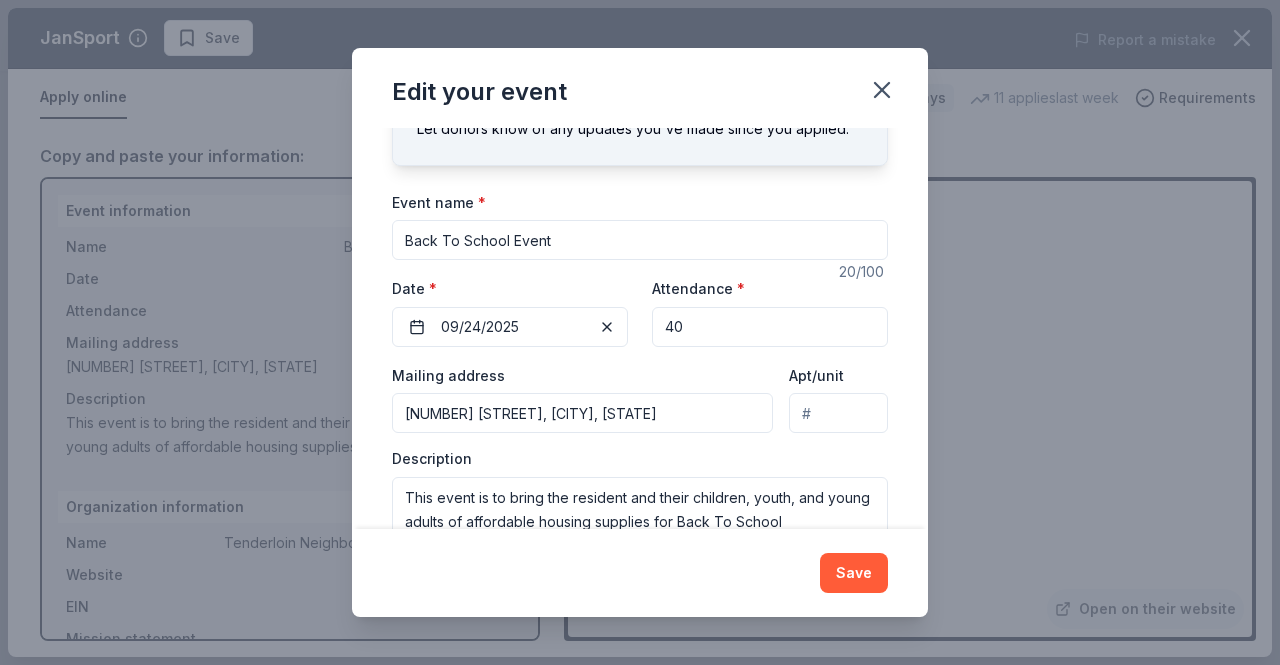 scroll, scrollTop: 164, scrollLeft: 0, axis: vertical 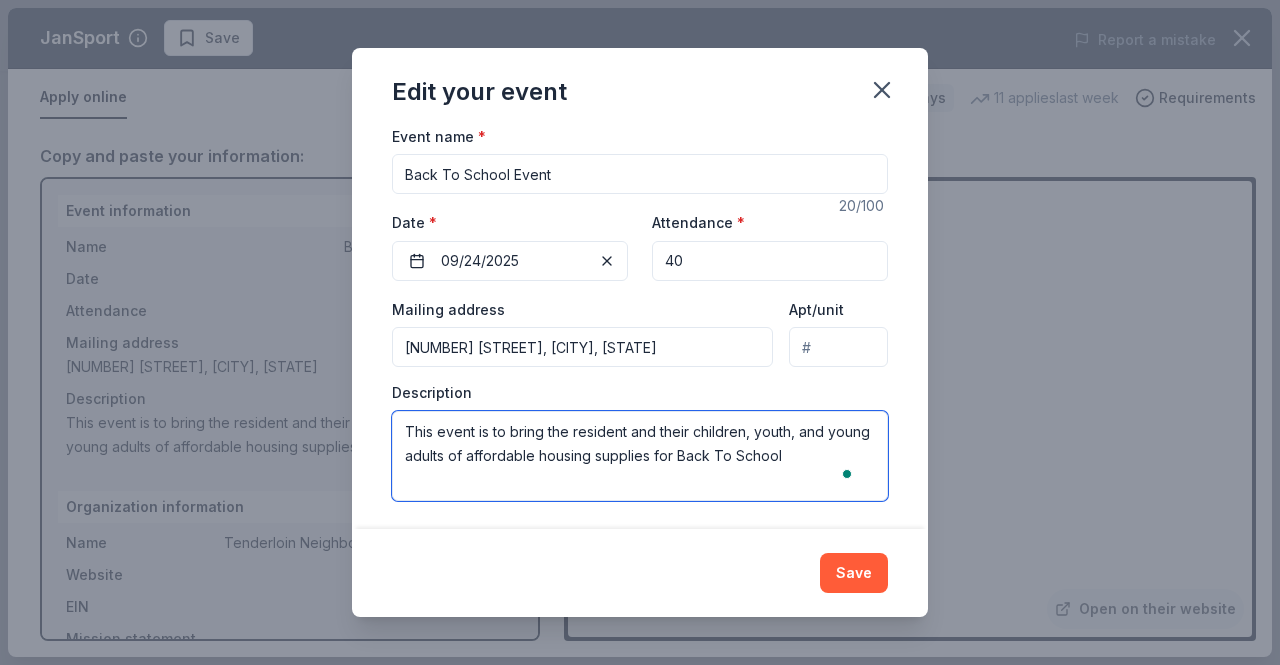 drag, startPoint x: 822, startPoint y: 455, endPoint x: 408, endPoint y: 431, distance: 414.69507 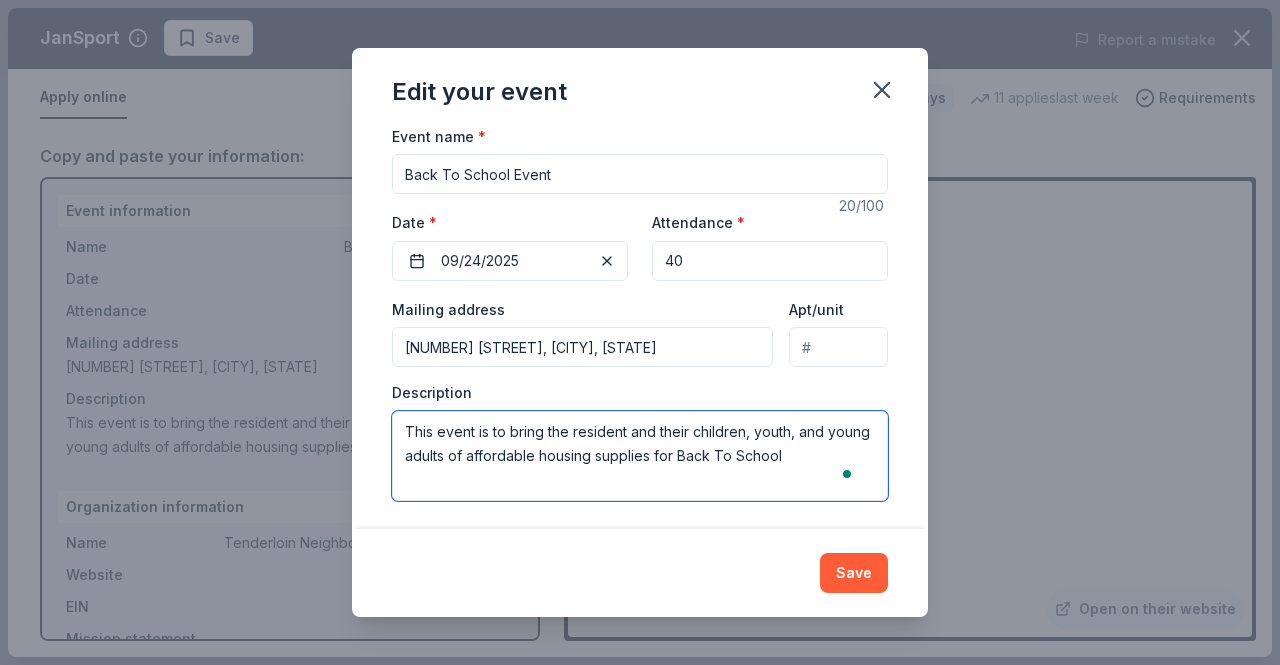 click on "This event is to bring the resident and their children, youth, and young adults of affordable housing supplies for Back To School" at bounding box center (640, 456) 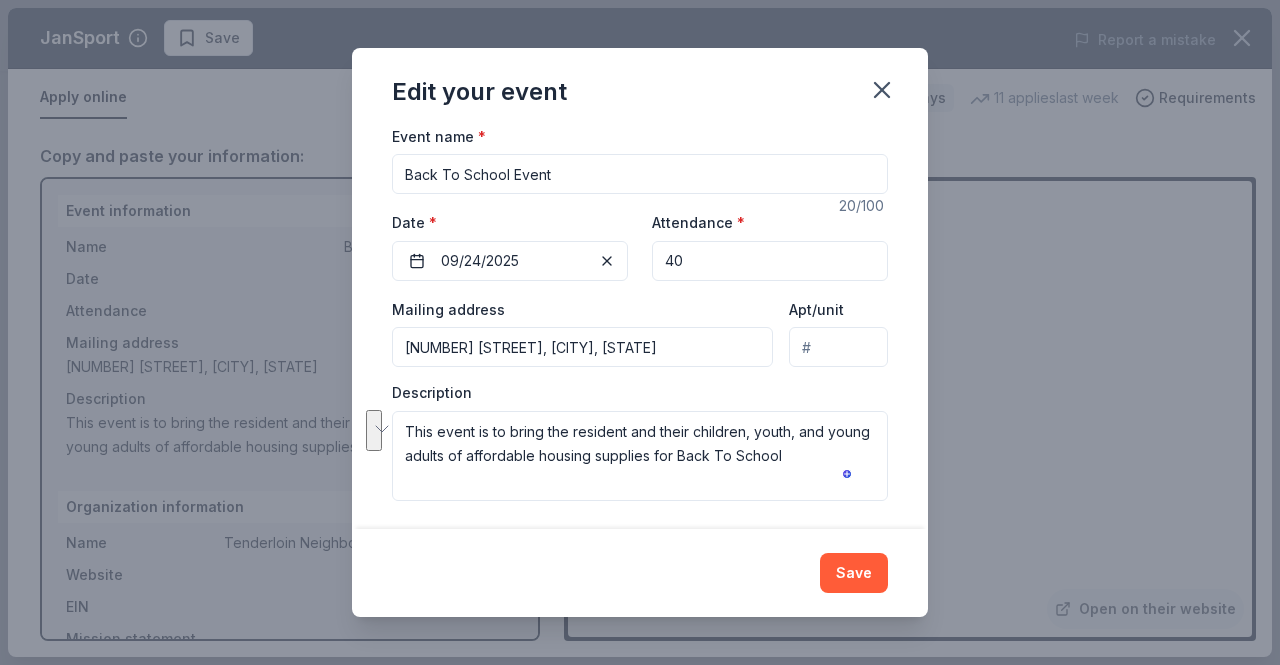 click on "Edit your   event Changes made here will update the Event too. Update donors you've applied to Let donors know of any updates you've made since you applied. Event name * Back To School Event 20 /100 Event website Attendance * 40 Date * 09/24/2025 Mailing address 555 Larkin Street, San Francisco, CA, 94102 Apt/unit Description This event is to bring the resident and their children, youth, and young adults of affordable housing supplies for Back To School Save" at bounding box center (640, 332) 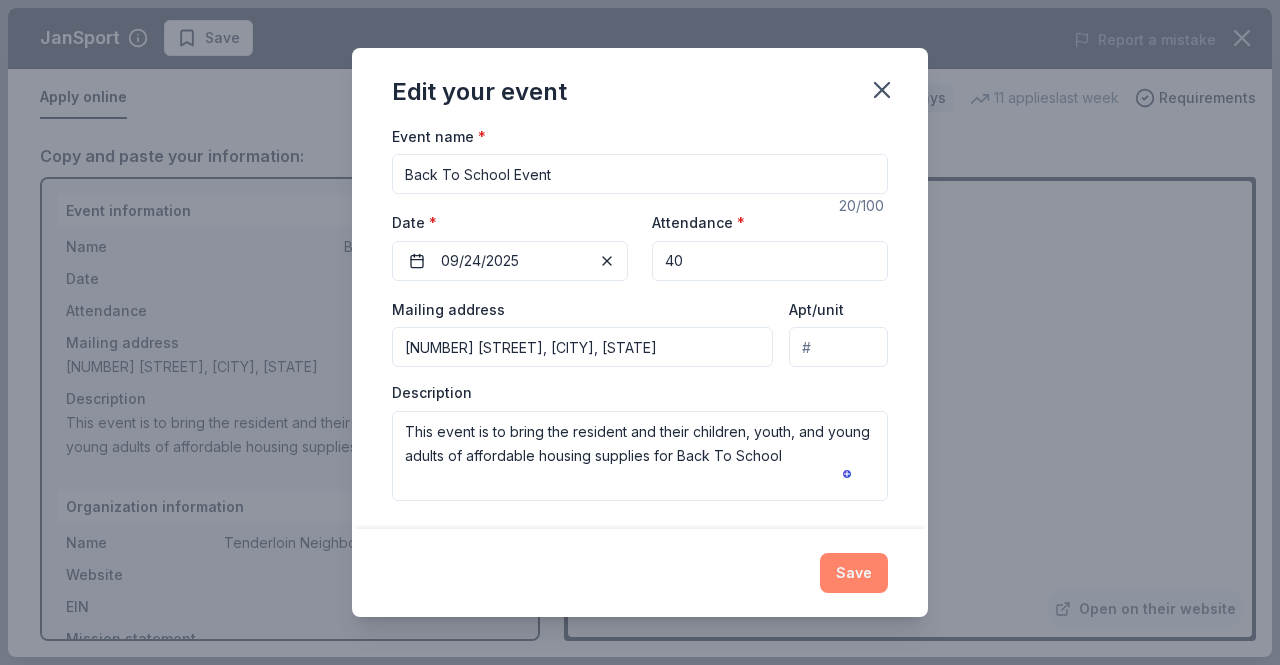 click on "Save" at bounding box center (854, 573) 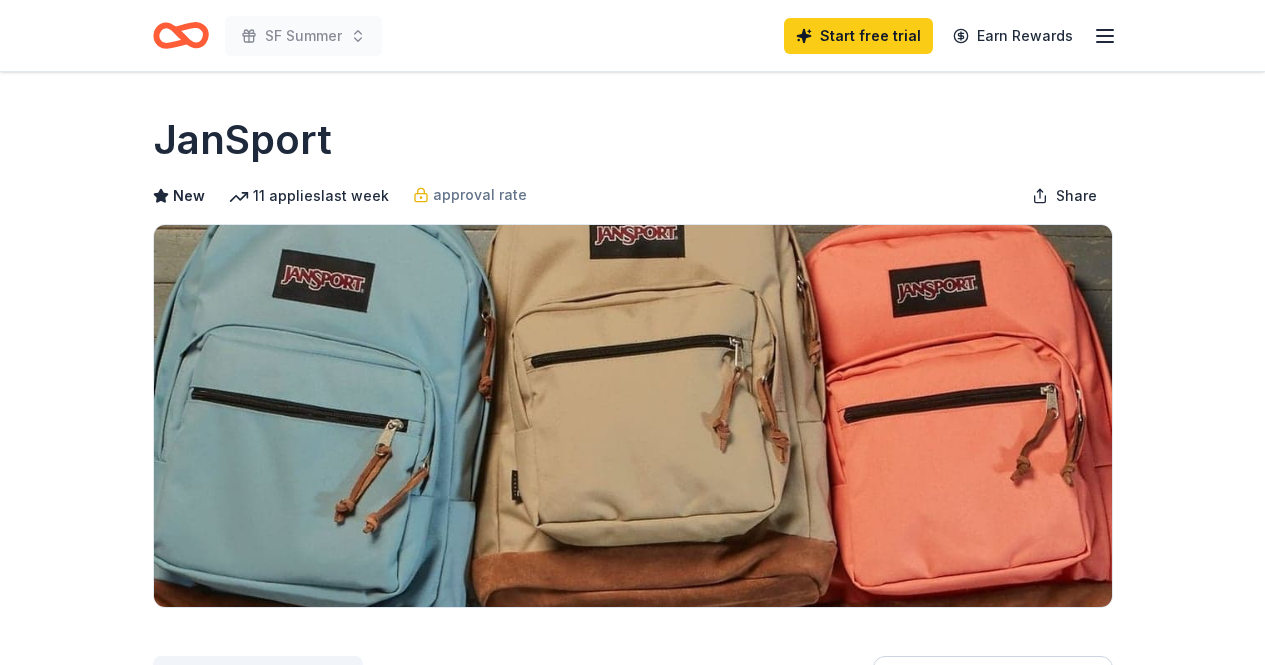 scroll, scrollTop: 0, scrollLeft: 0, axis: both 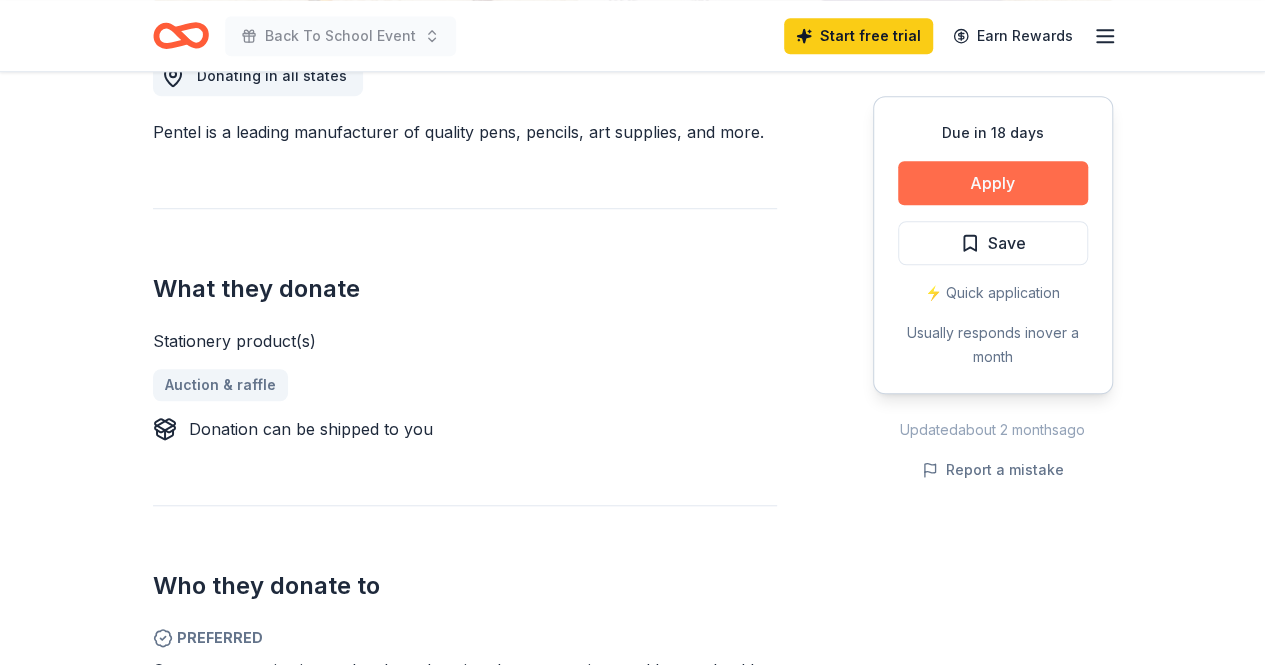 click on "Apply" at bounding box center [993, 183] 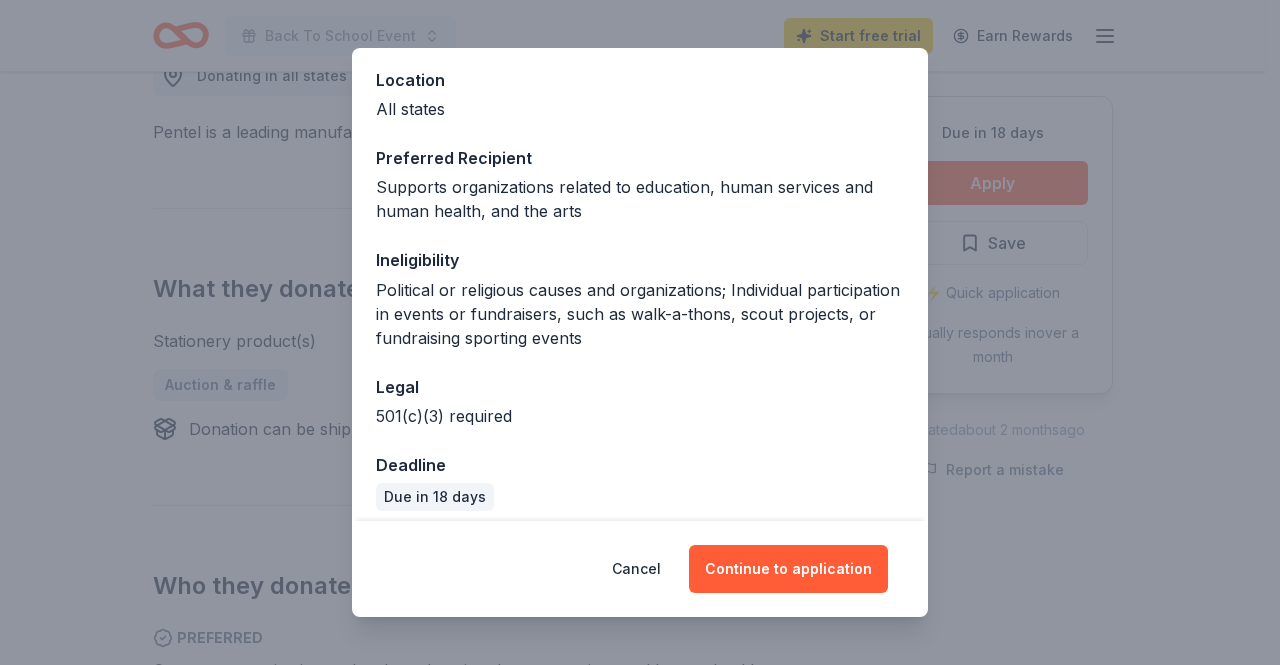 scroll, scrollTop: 234, scrollLeft: 0, axis: vertical 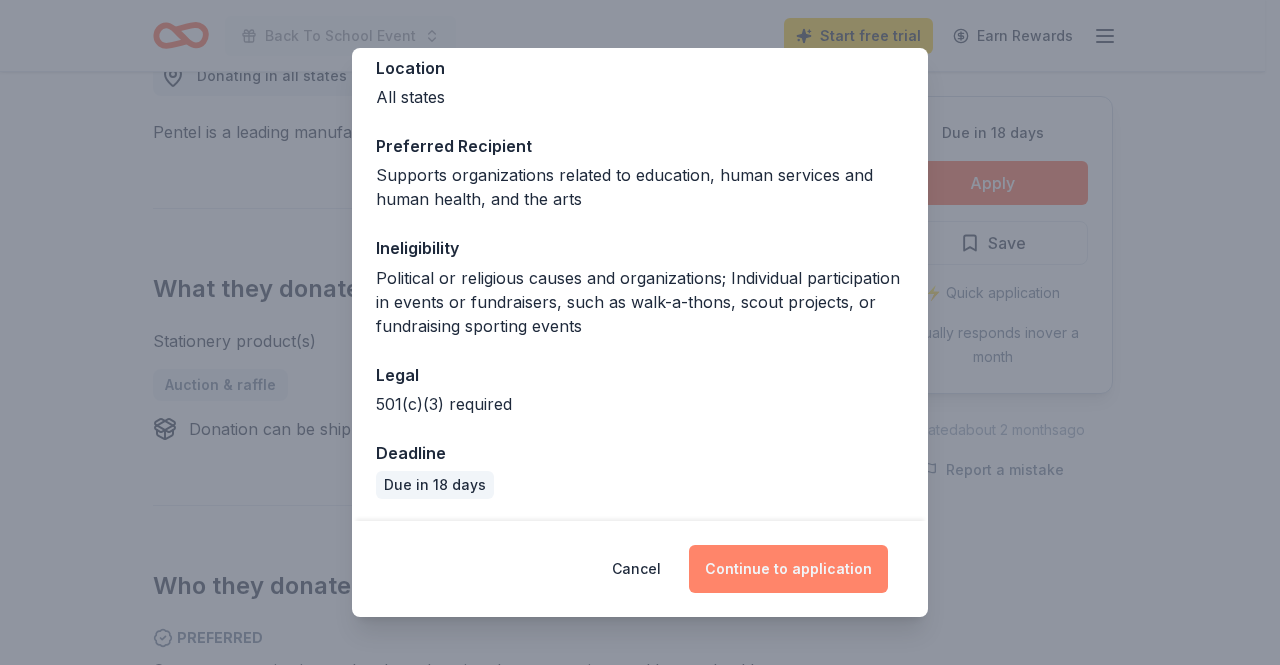 click on "Continue to application" at bounding box center (788, 569) 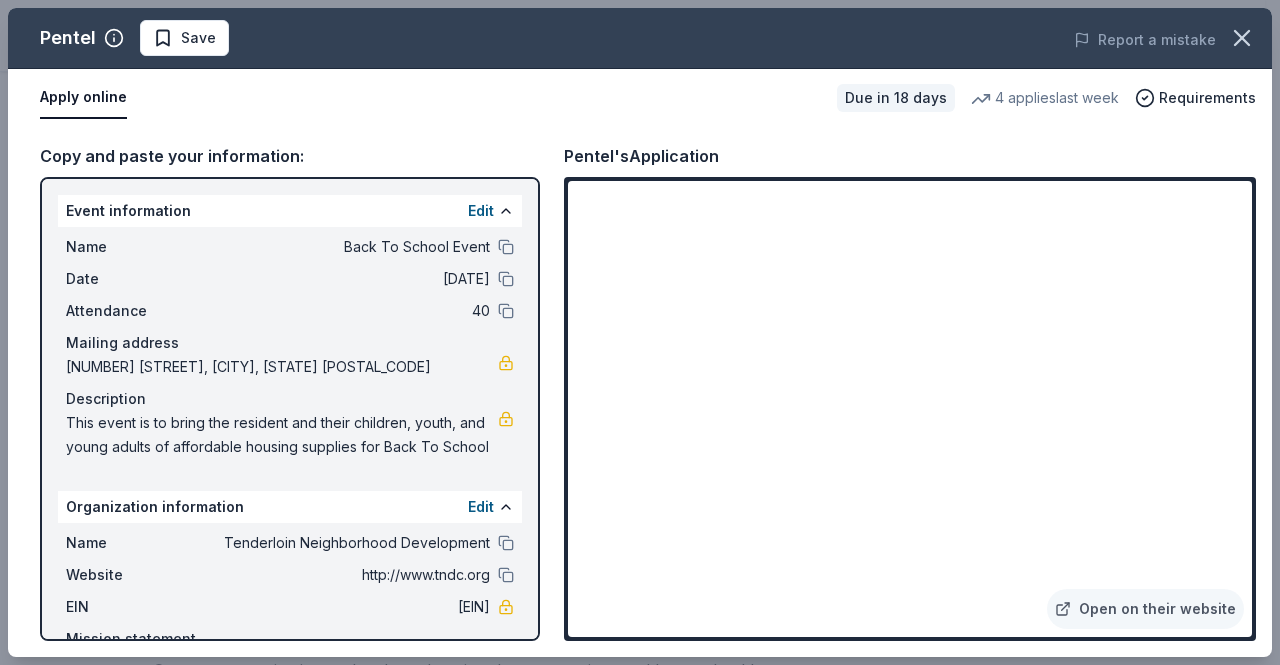 drag, startPoint x: 124, startPoint y: 463, endPoint x: 78, endPoint y: 439, distance: 51.884487 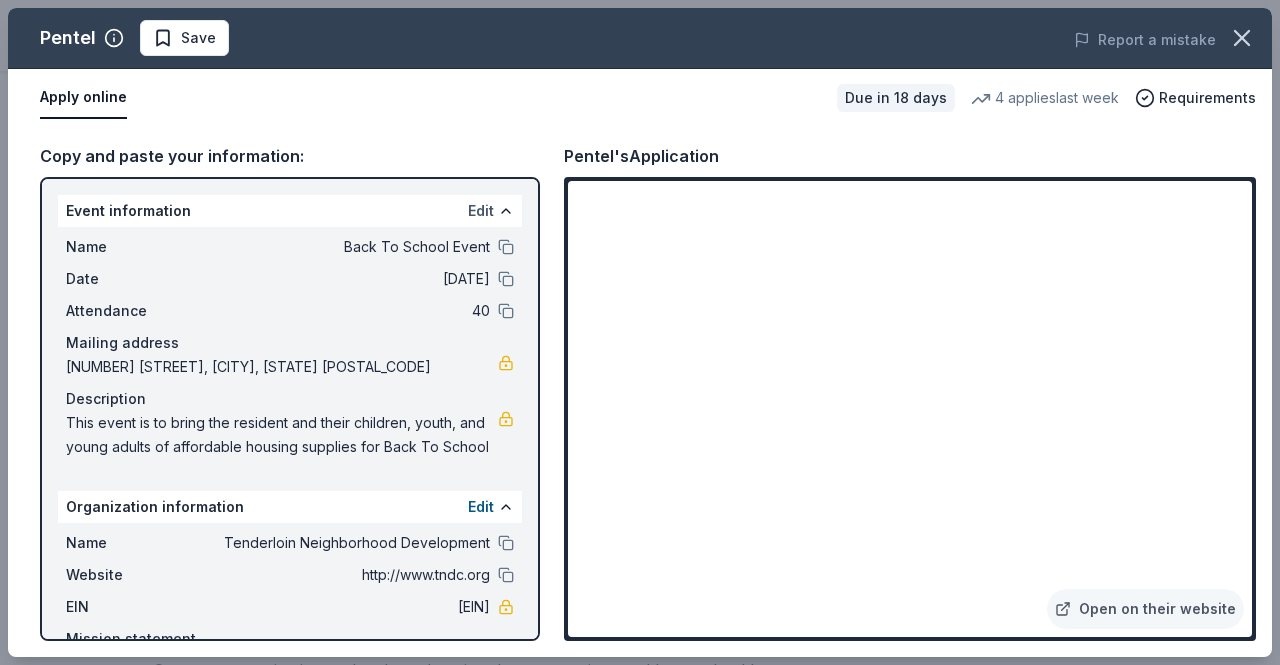 click on "Edit" at bounding box center [481, 211] 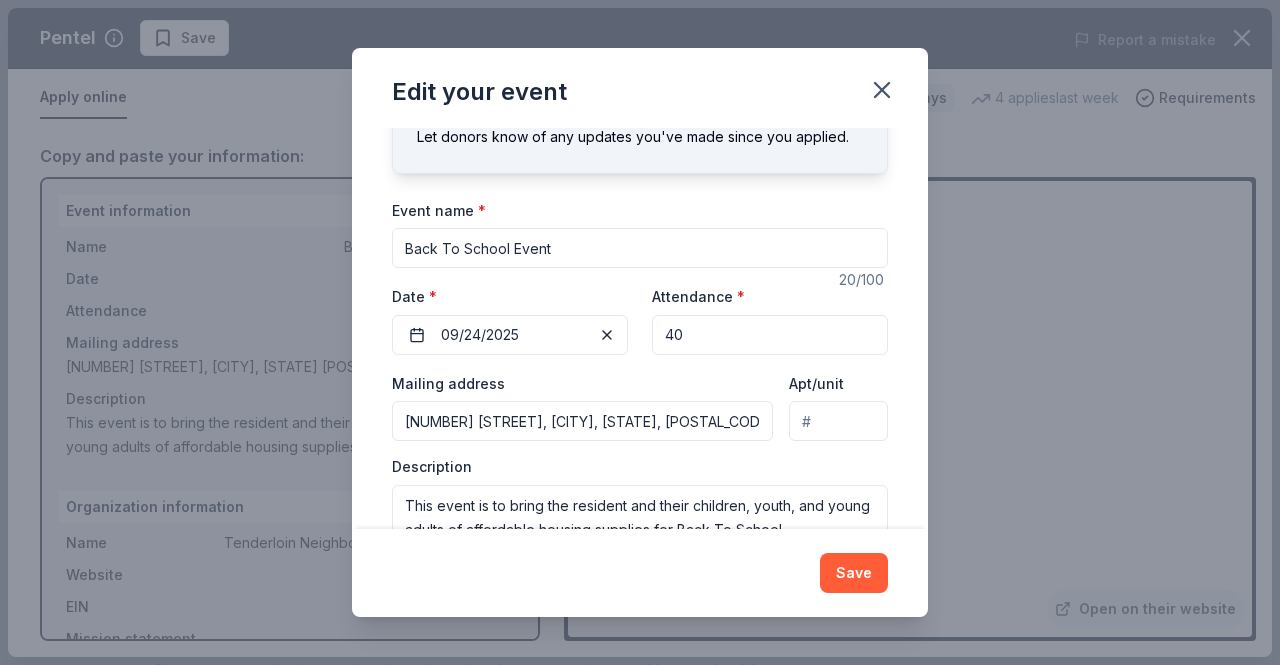 scroll, scrollTop: 0, scrollLeft: 0, axis: both 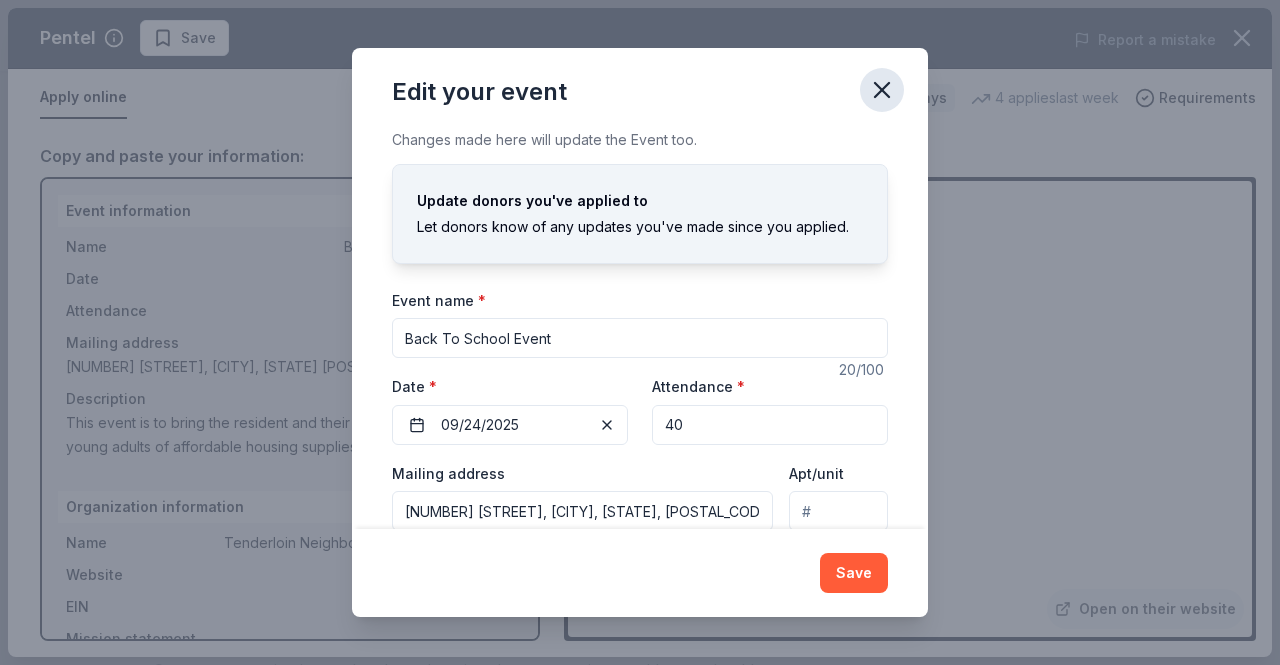 click 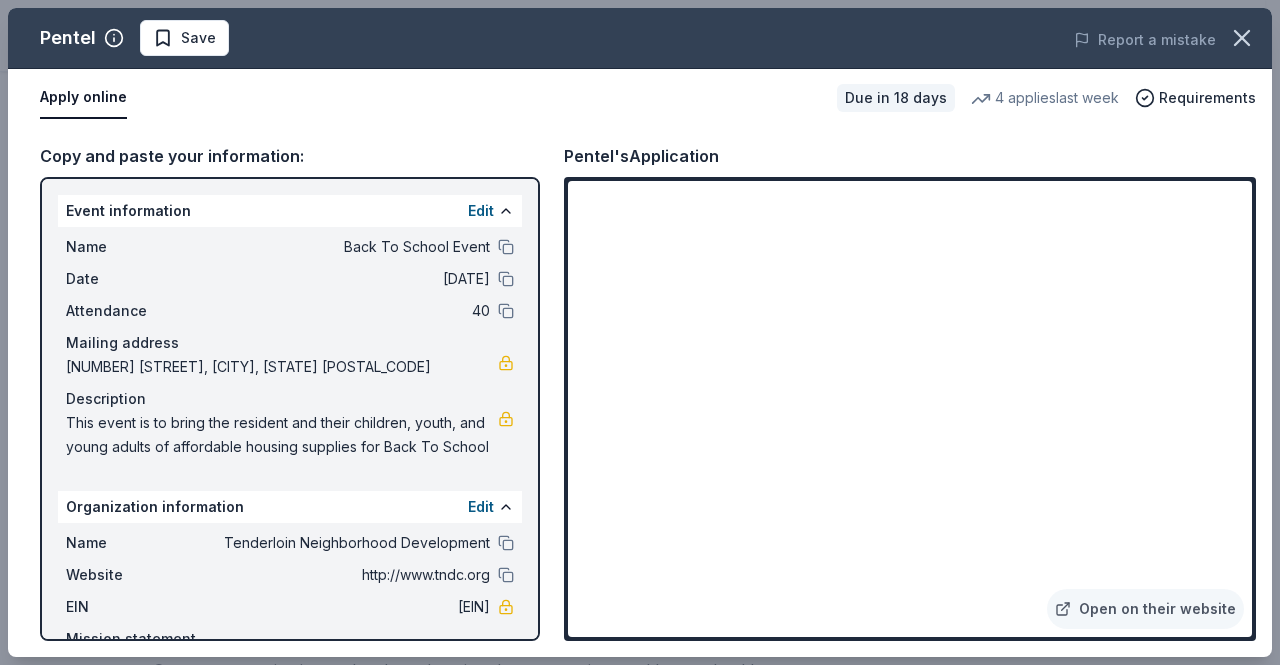 scroll, scrollTop: 132, scrollLeft: 0, axis: vertical 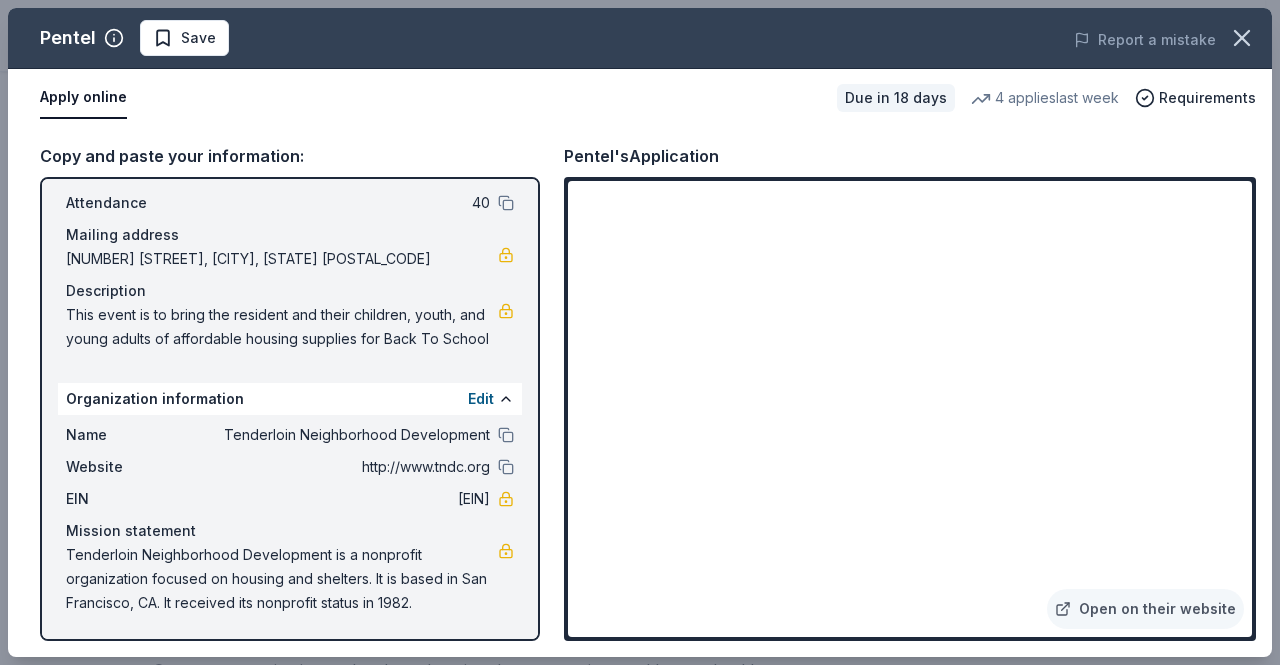 drag, startPoint x: 455, startPoint y: 599, endPoint x: 108, endPoint y: 567, distance: 348.47238 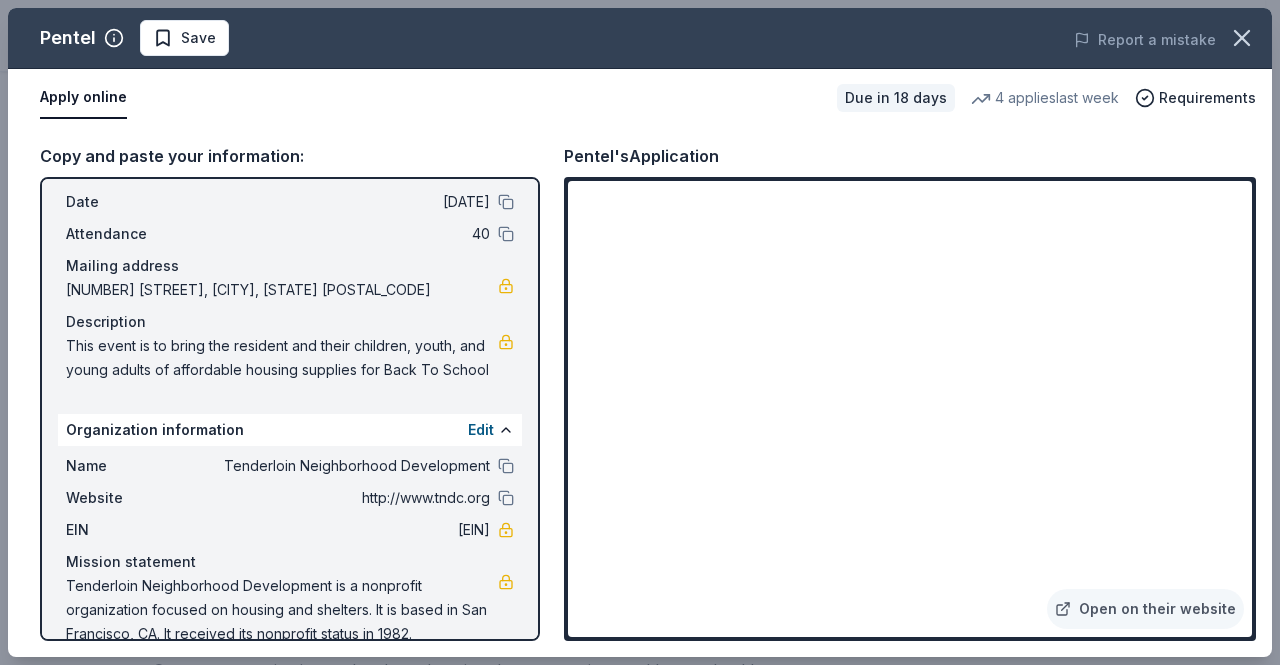 scroll, scrollTop: 132, scrollLeft: 0, axis: vertical 